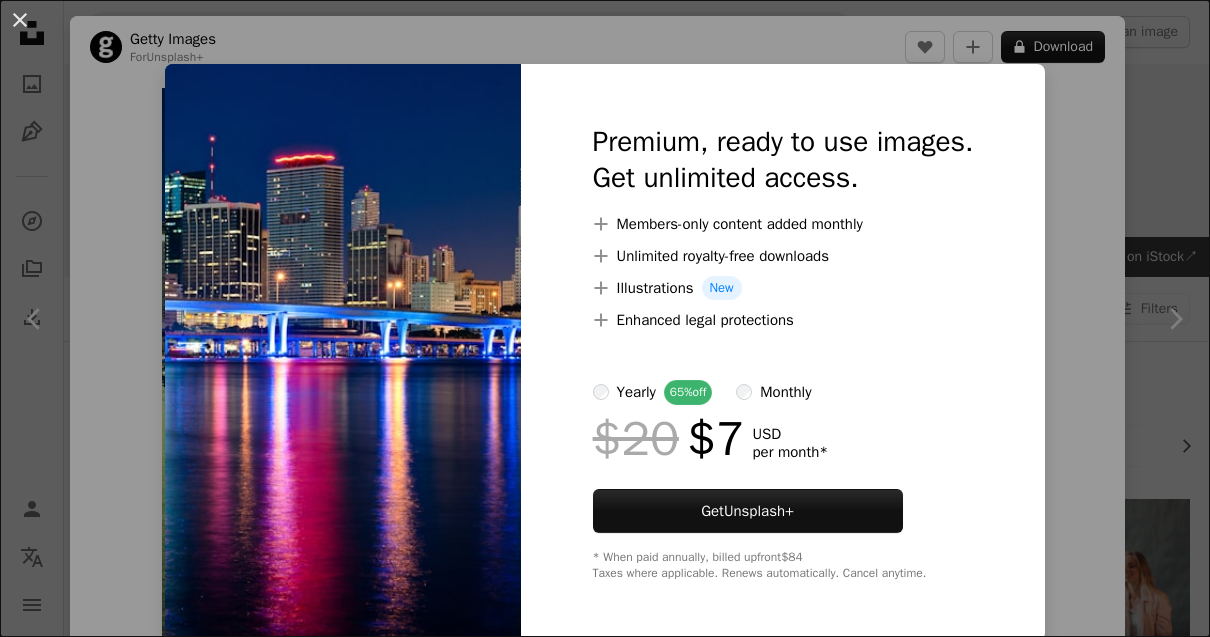 scroll, scrollTop: 6798, scrollLeft: 0, axis: vertical 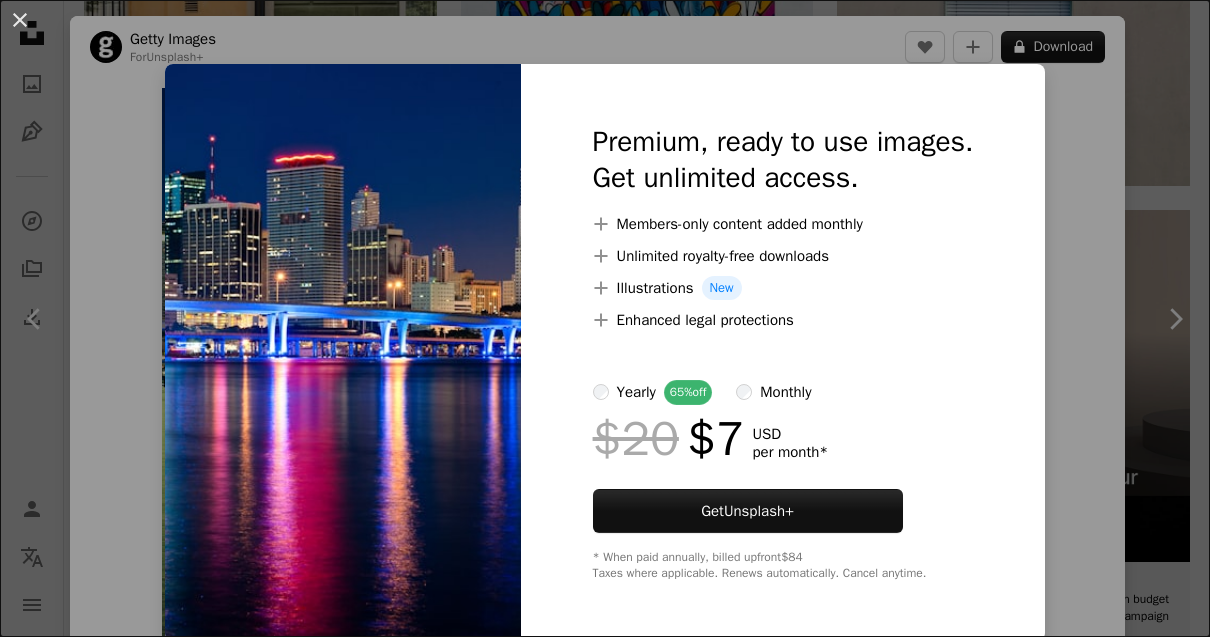 click at bounding box center [343, 352] 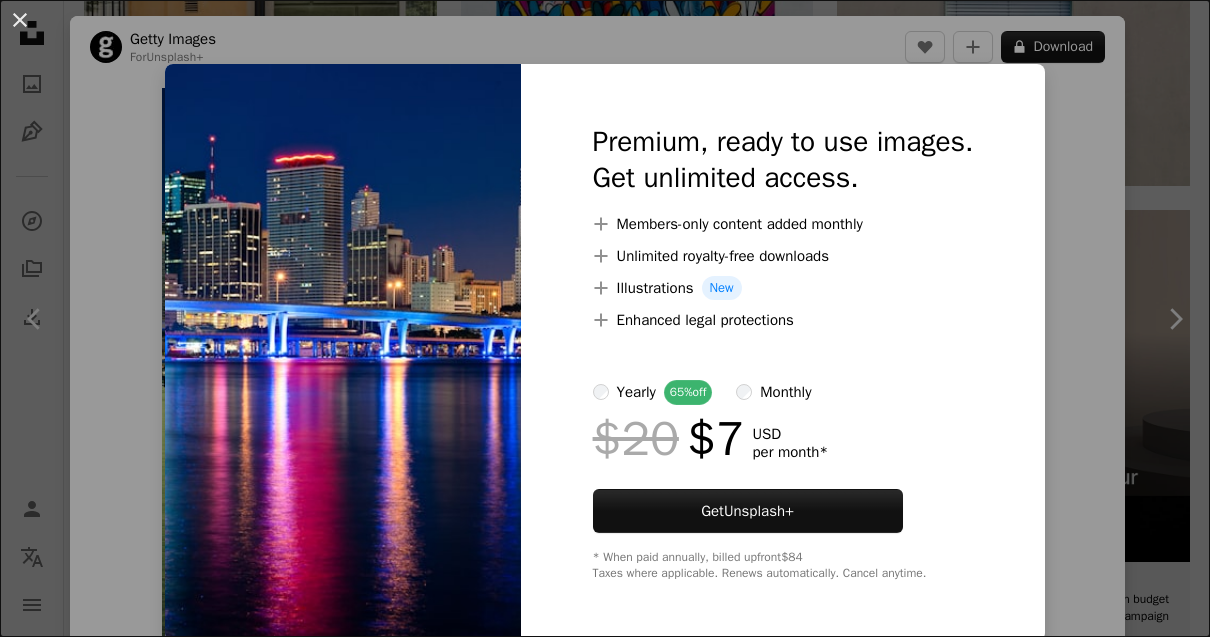 click on "An X shape" at bounding box center [20, 20] 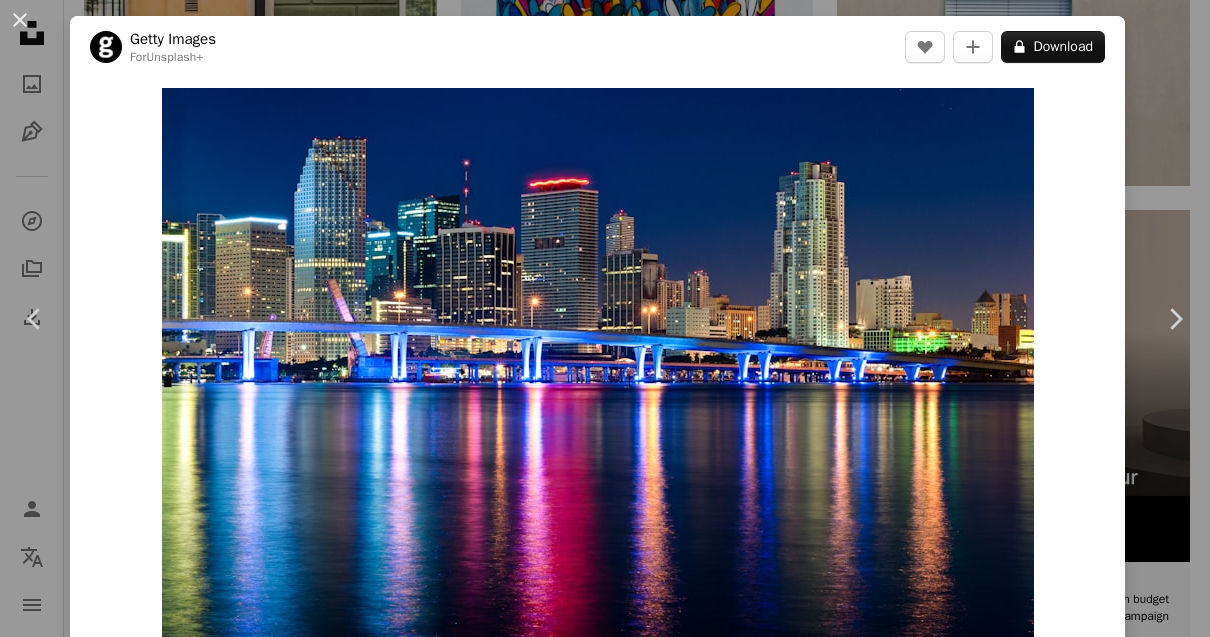click on "Share" at bounding box center (1025, 708) 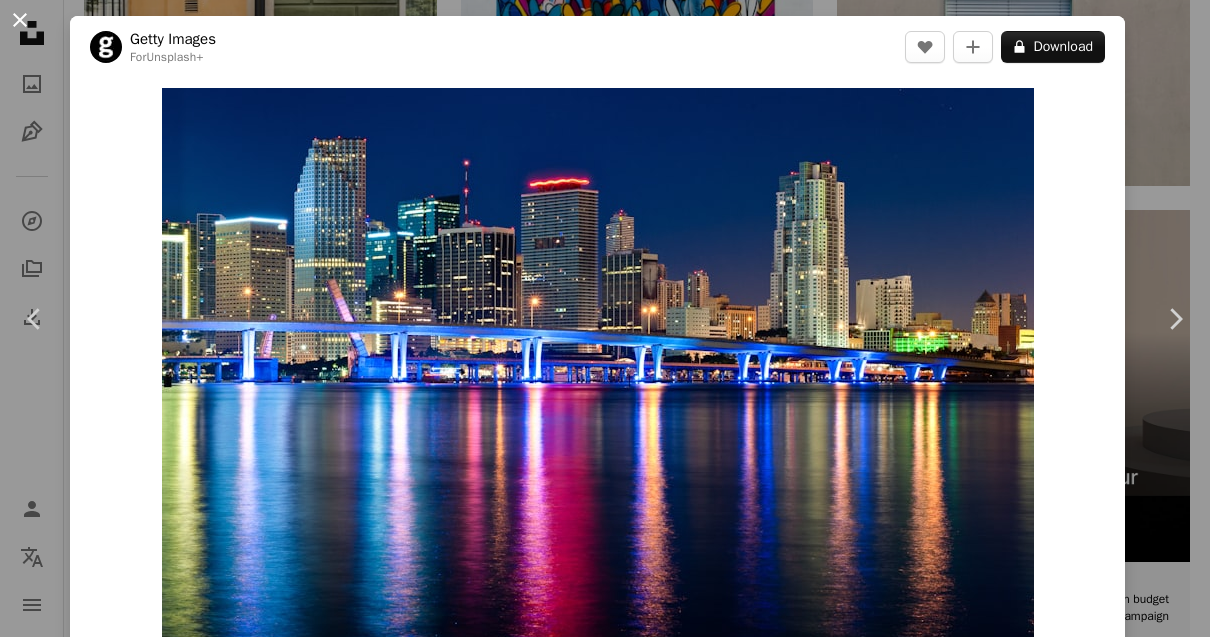 click on "An X shape Chevron left Chevron right Getty Images For  Unsplash+ A heart A plus sign A lock Download Zoom in A forward-right arrow Share More Actions Calendar outlined Published on  October 19, 2023 Camera NIKON CORPORATION, NIKON D700 Safety Licensed under the  Unsplash+ License travel city sea architecture night photography miami cityscape modern horizontal color image no people famous place urban skyline lighting equipment Creative Commons images Related images Plus sign for Unsplash+ A heart A plus sign Getty Images For  Unsplash+ A lock Download Plus sign for Unsplash+ A heart A plus sign Getty Images For  Unsplash+ A lock Download Plus sign for Unsplash+ A heart A plus sign Paulius Dragunas For" at bounding box center (605, 318) 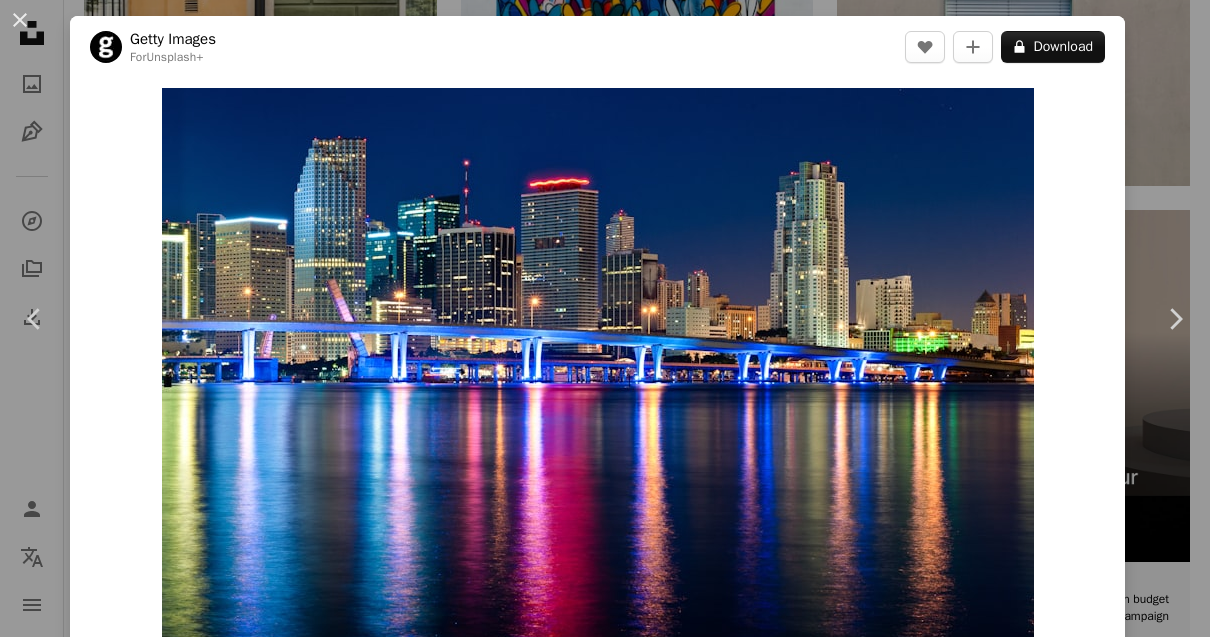 click on "An X shape" at bounding box center [20, 20] 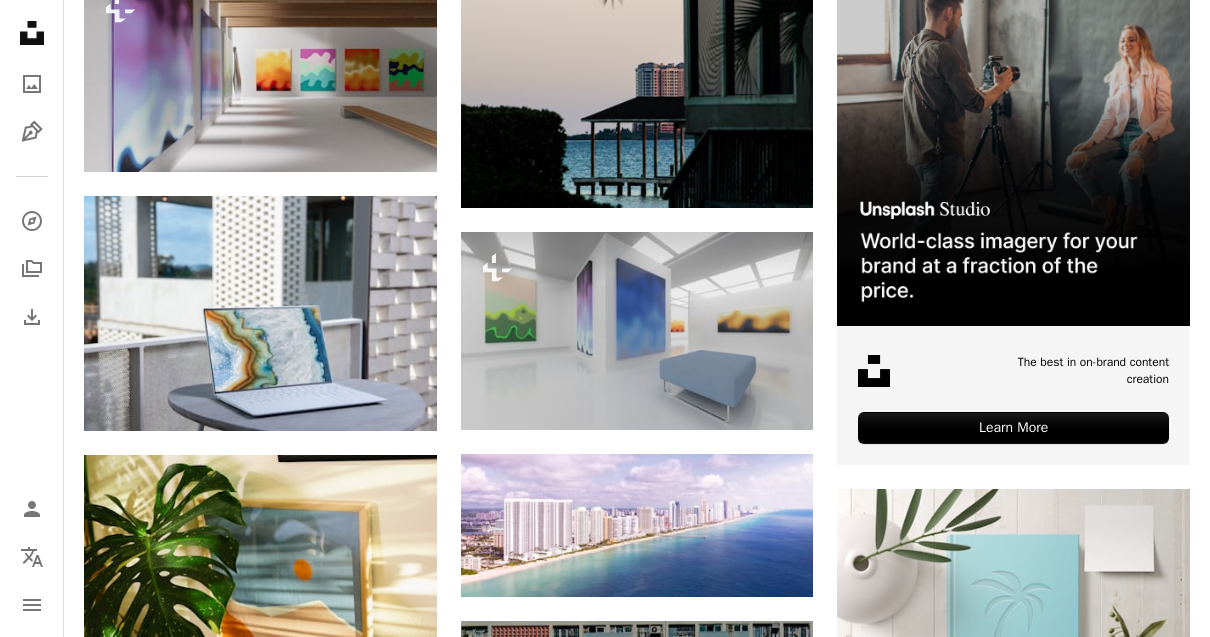 scroll, scrollTop: 0, scrollLeft: 0, axis: both 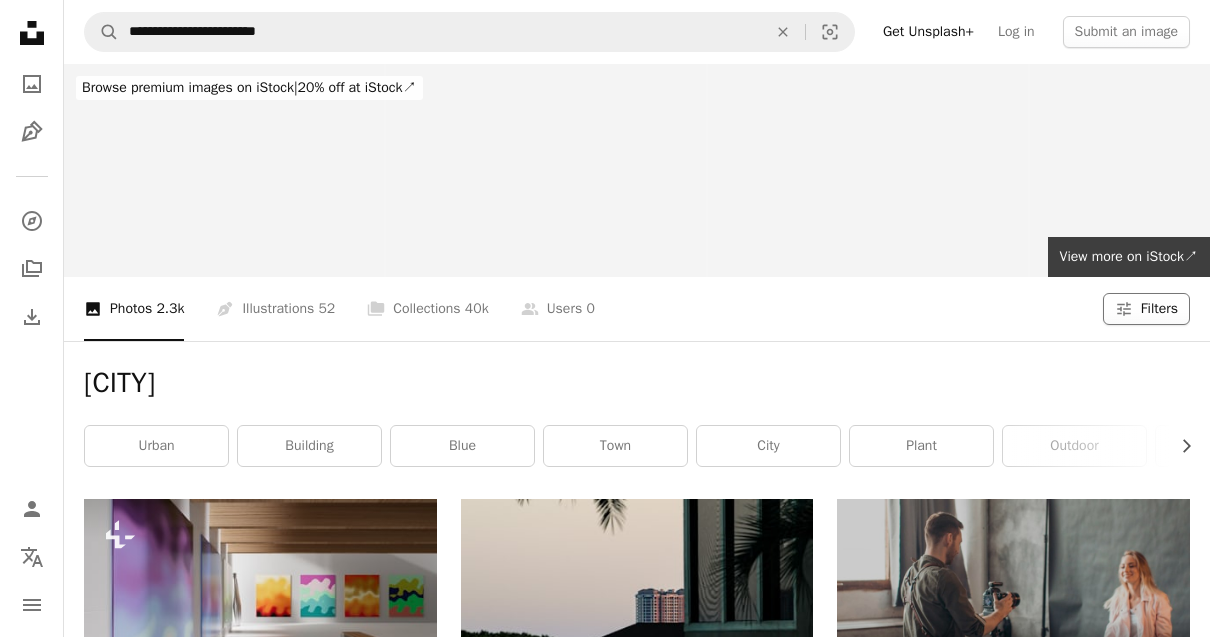 click on "Filters" at bounding box center (1159, 309) 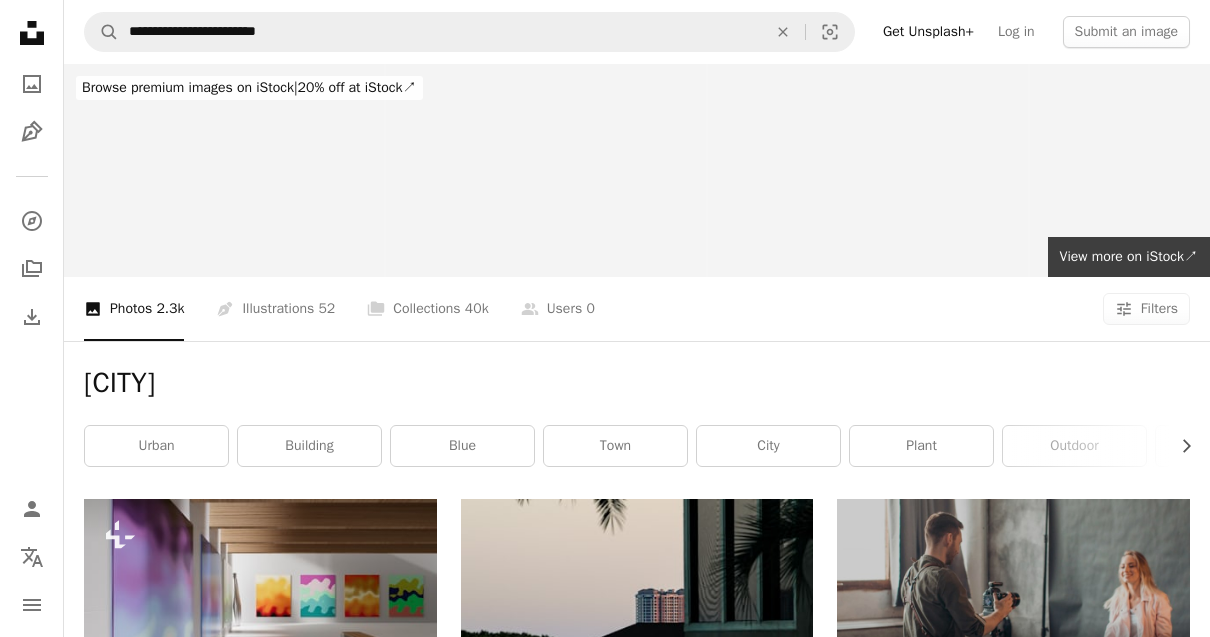 scroll, scrollTop: 144, scrollLeft: 0, axis: vertical 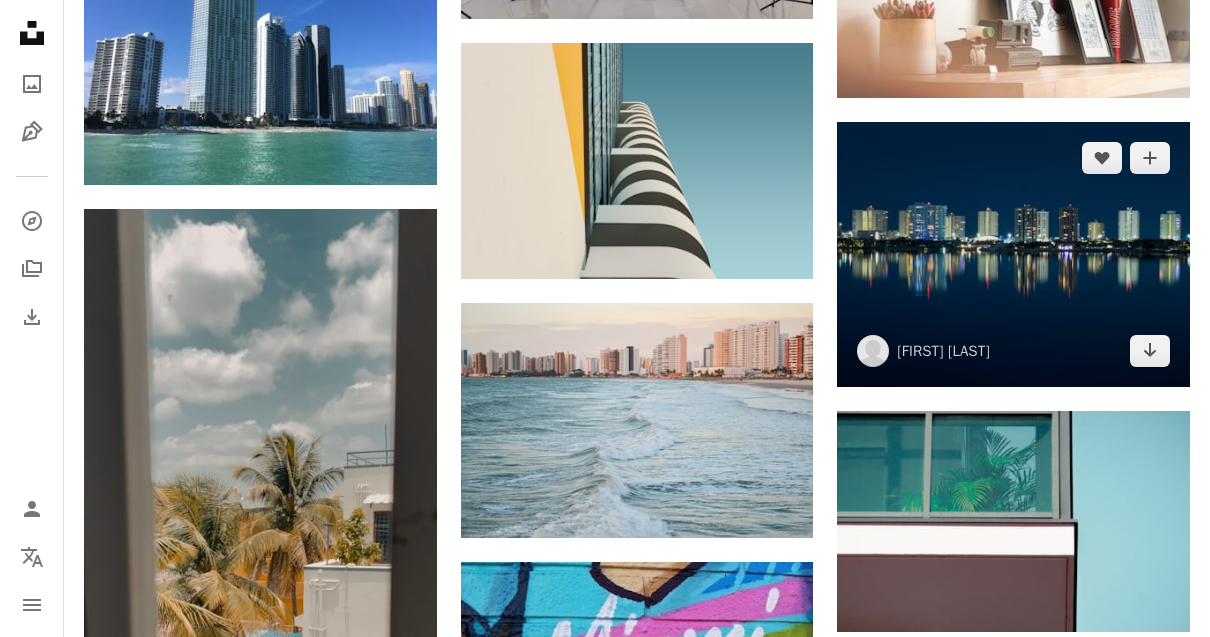 click at bounding box center [1013, 254] 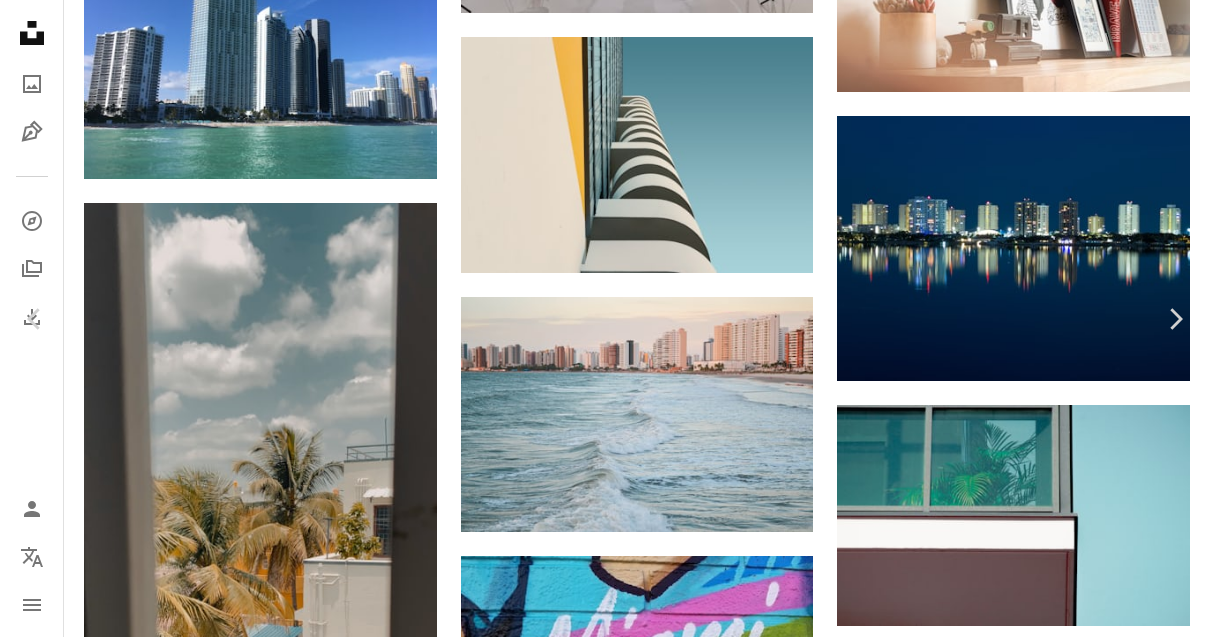 scroll, scrollTop: 9182, scrollLeft: 0, axis: vertical 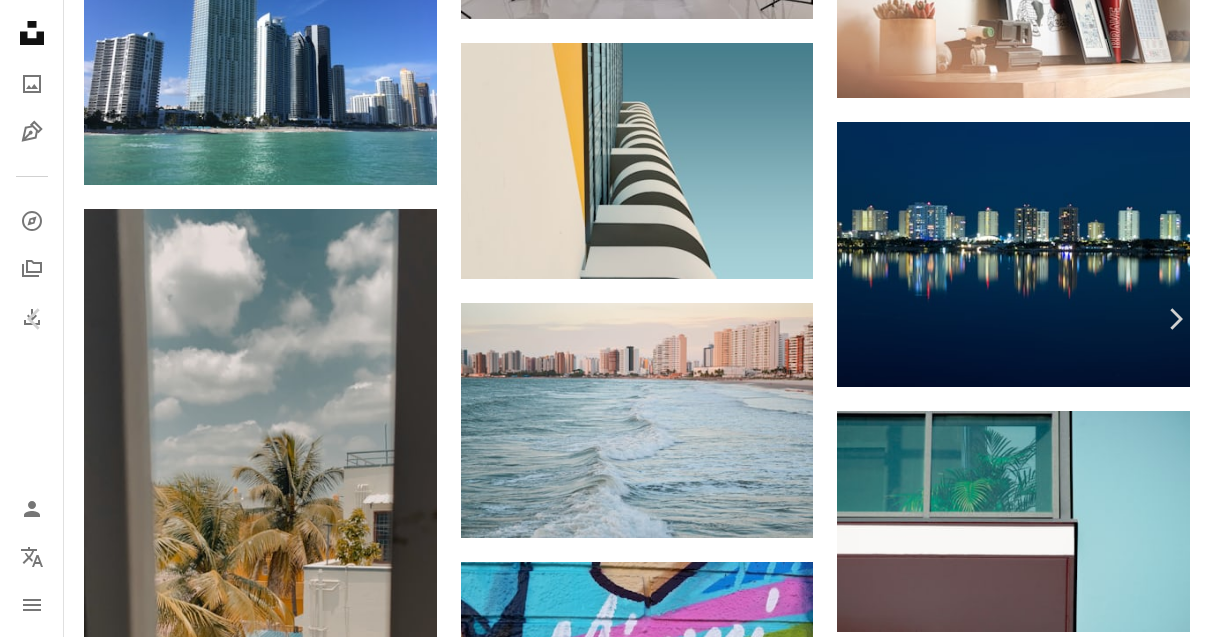 click on "An X shape" at bounding box center (20, 20) 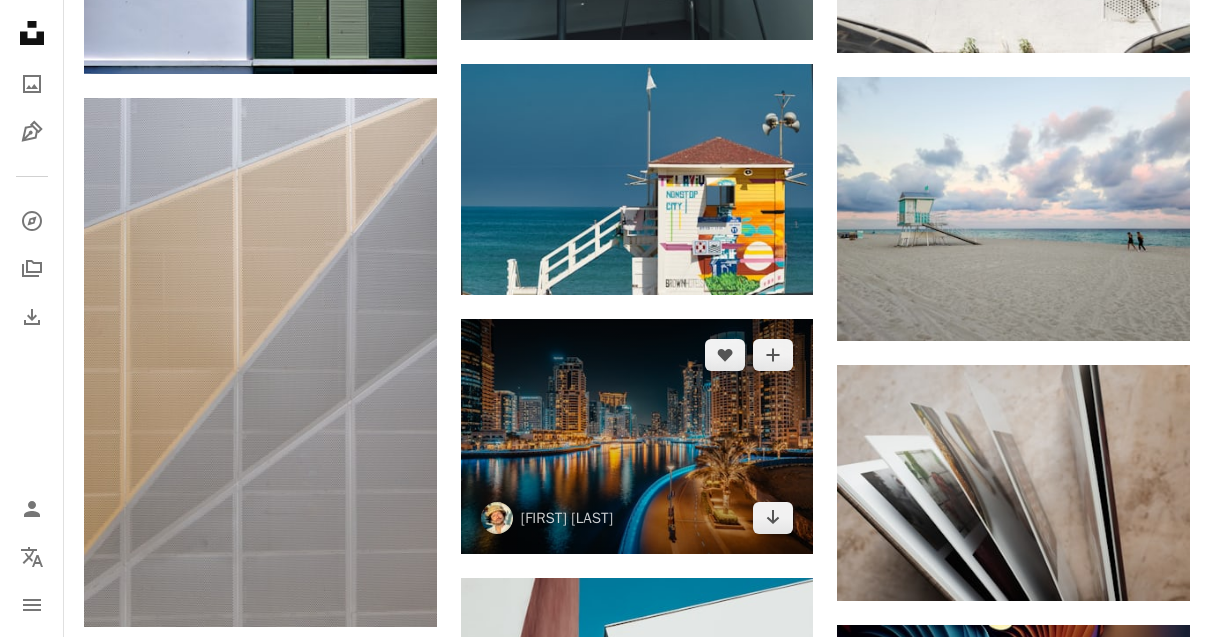 scroll, scrollTop: 14222, scrollLeft: 0, axis: vertical 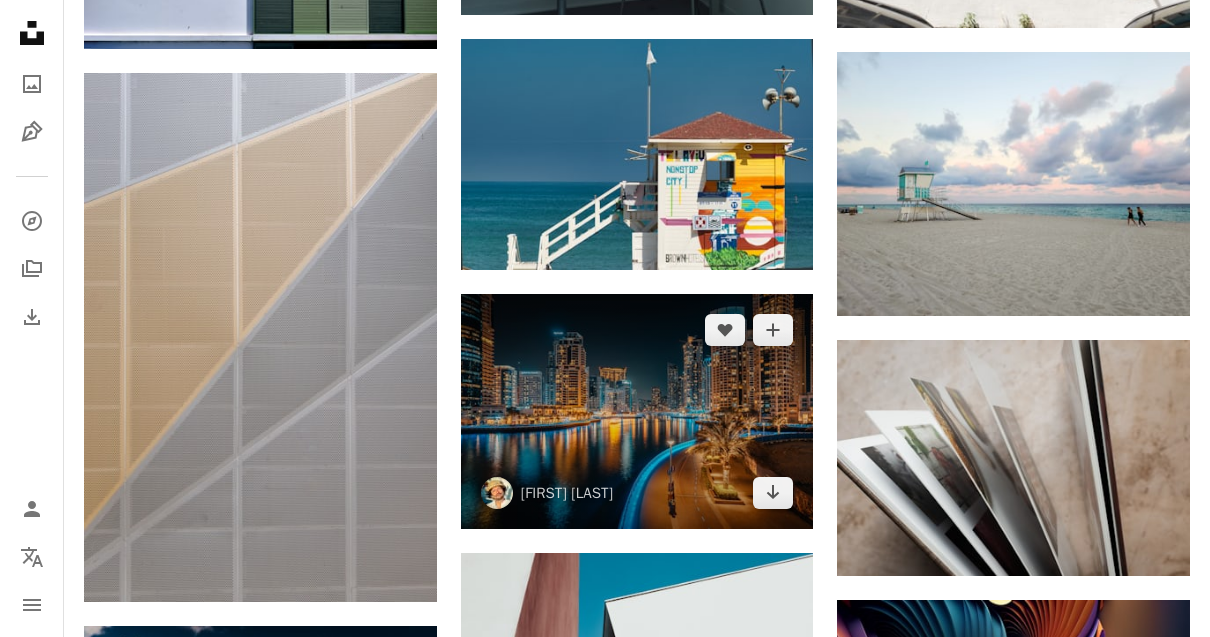 click at bounding box center [637, 411] 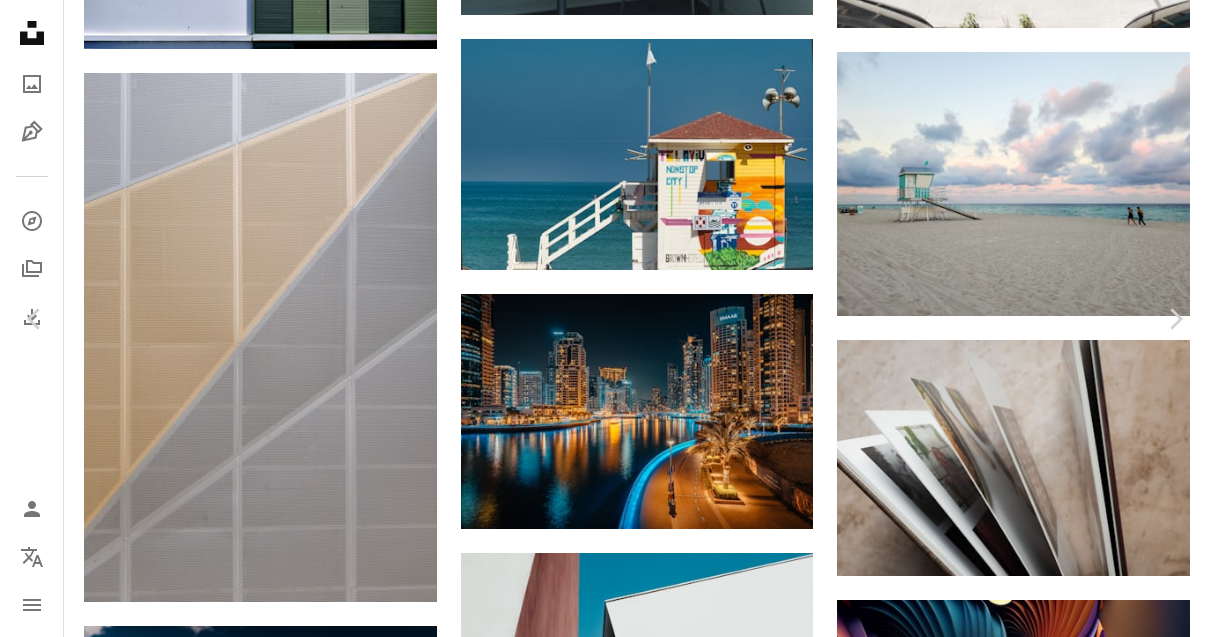 click on "Download free" at bounding box center (1015, 4940) 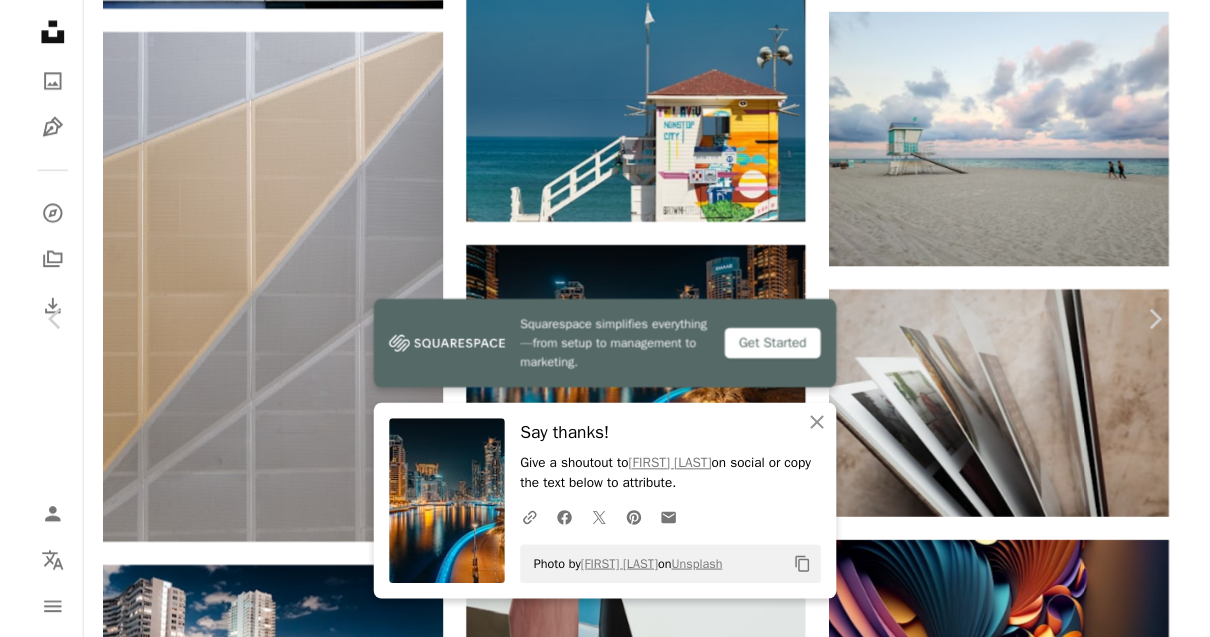 scroll, scrollTop: 14286, scrollLeft: 0, axis: vertical 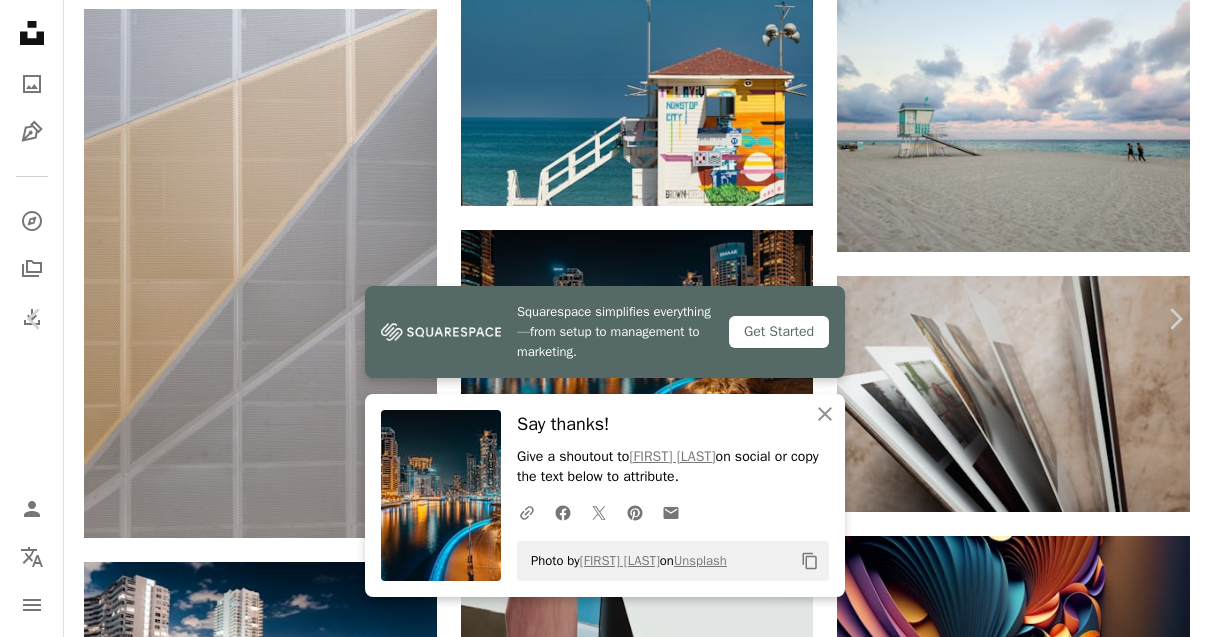 click on "An X shape" at bounding box center (20, 20) 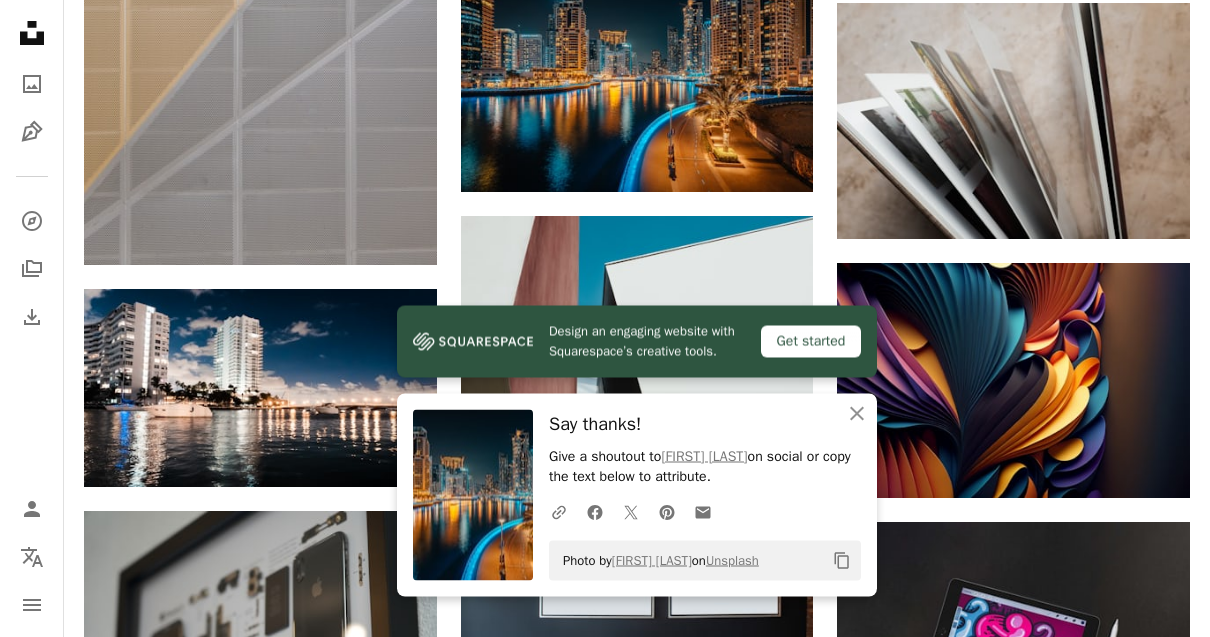scroll, scrollTop: 14559, scrollLeft: 0, axis: vertical 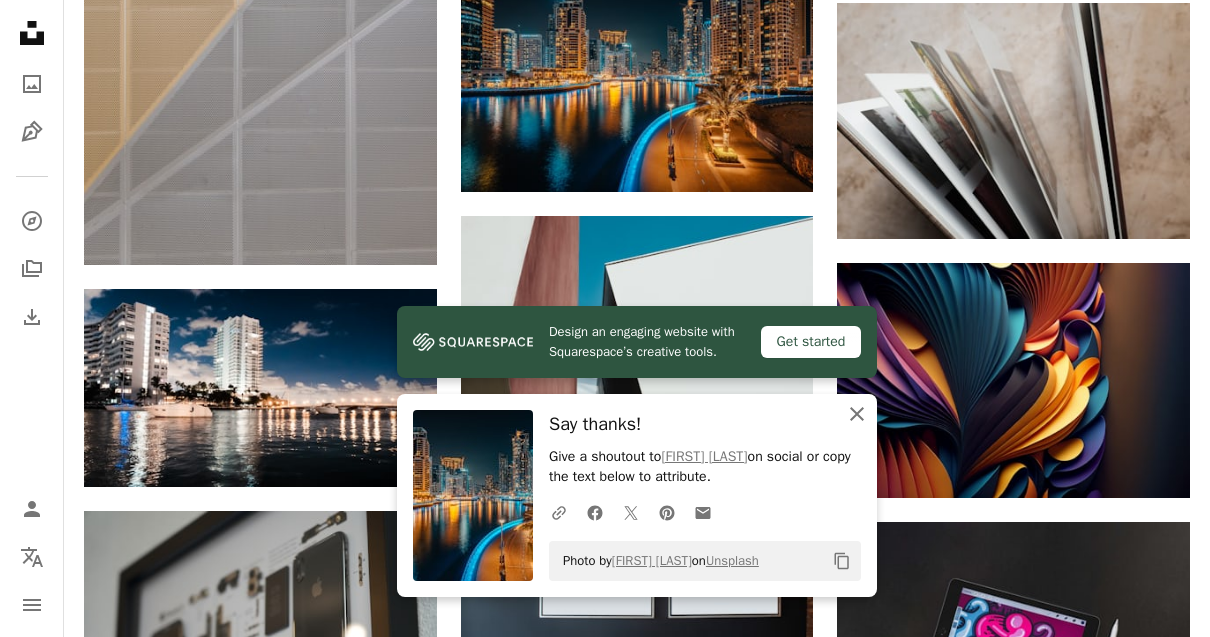 click on "An X shape" 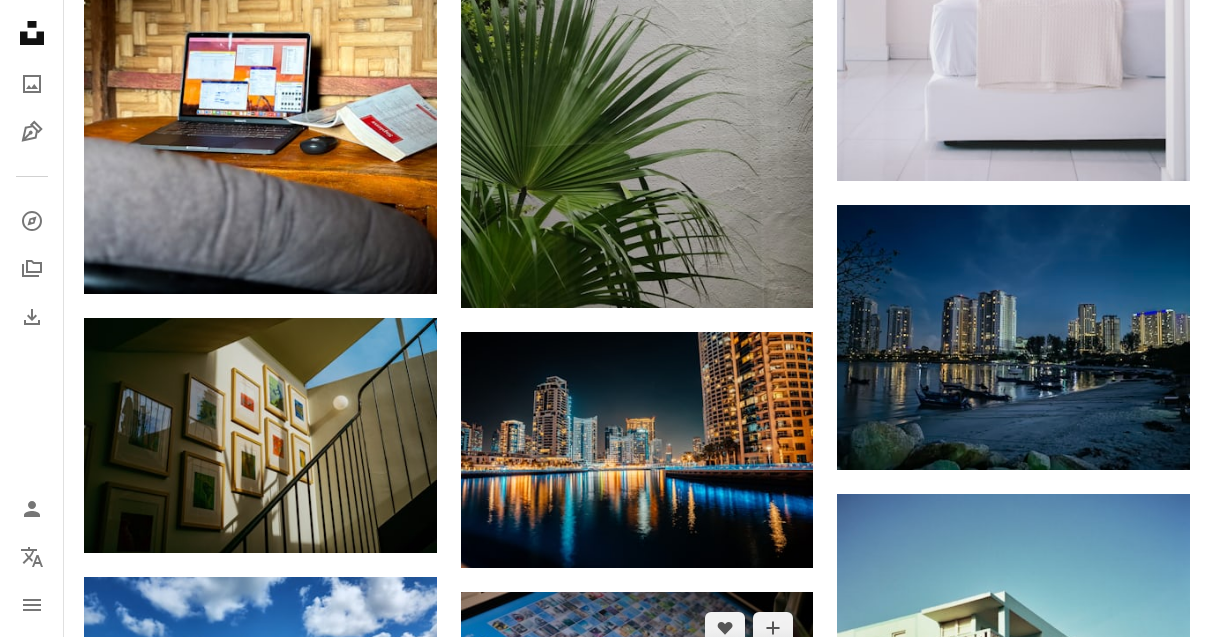 scroll, scrollTop: 19933, scrollLeft: 0, axis: vertical 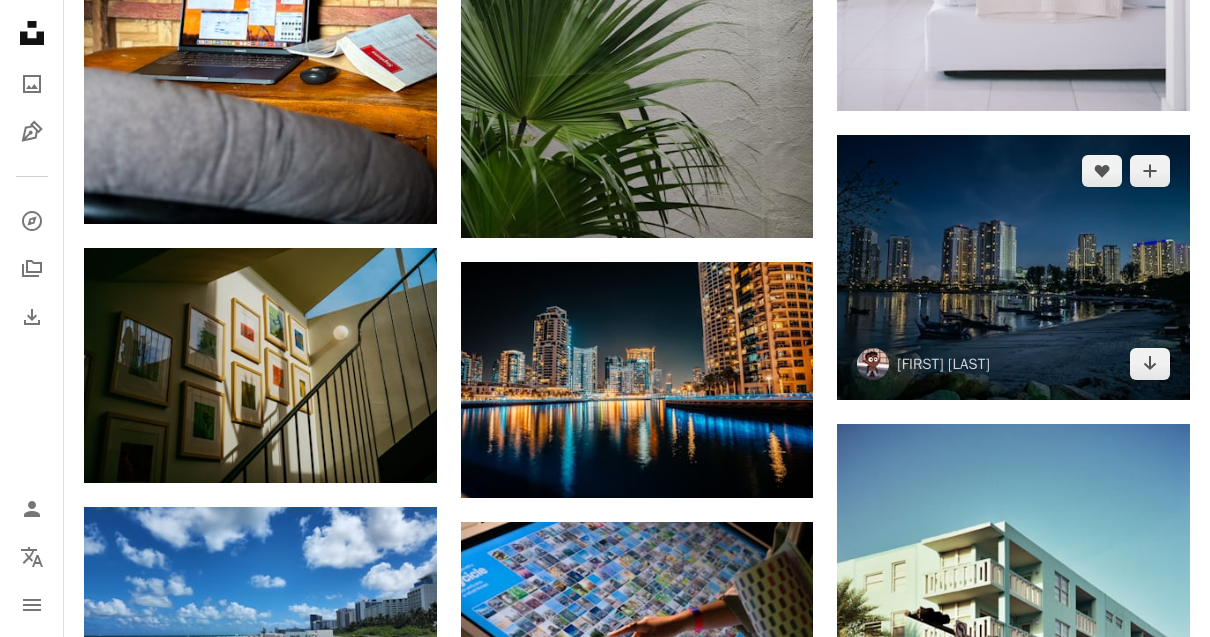 click at bounding box center (1013, 267) 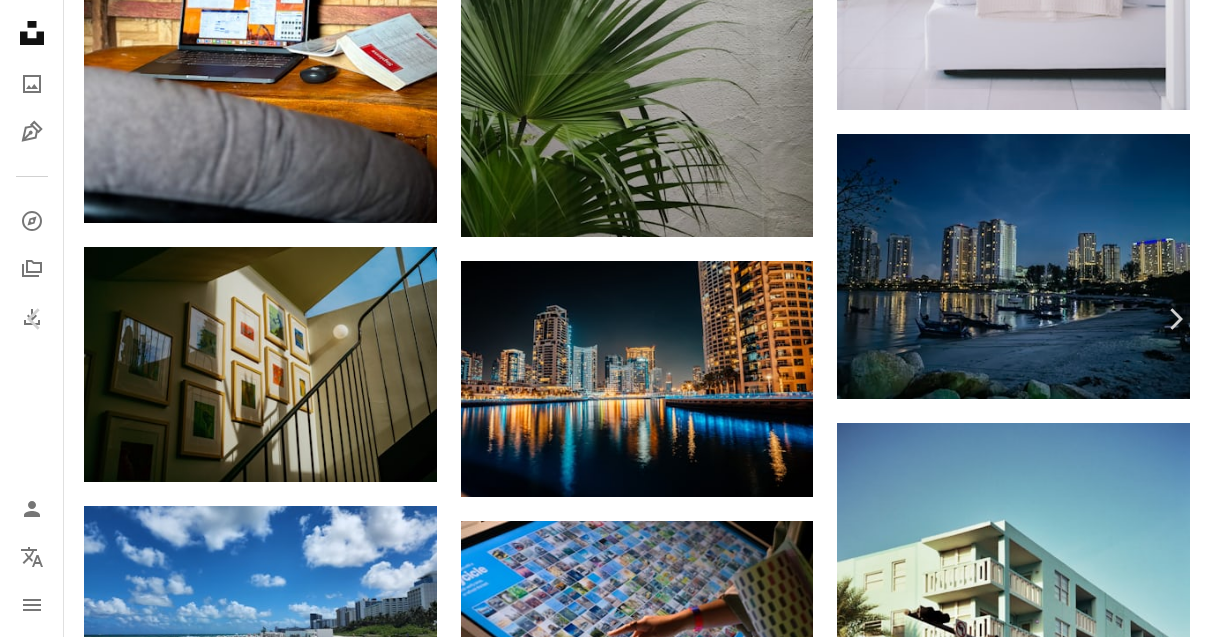 scroll, scrollTop: 19933, scrollLeft: 0, axis: vertical 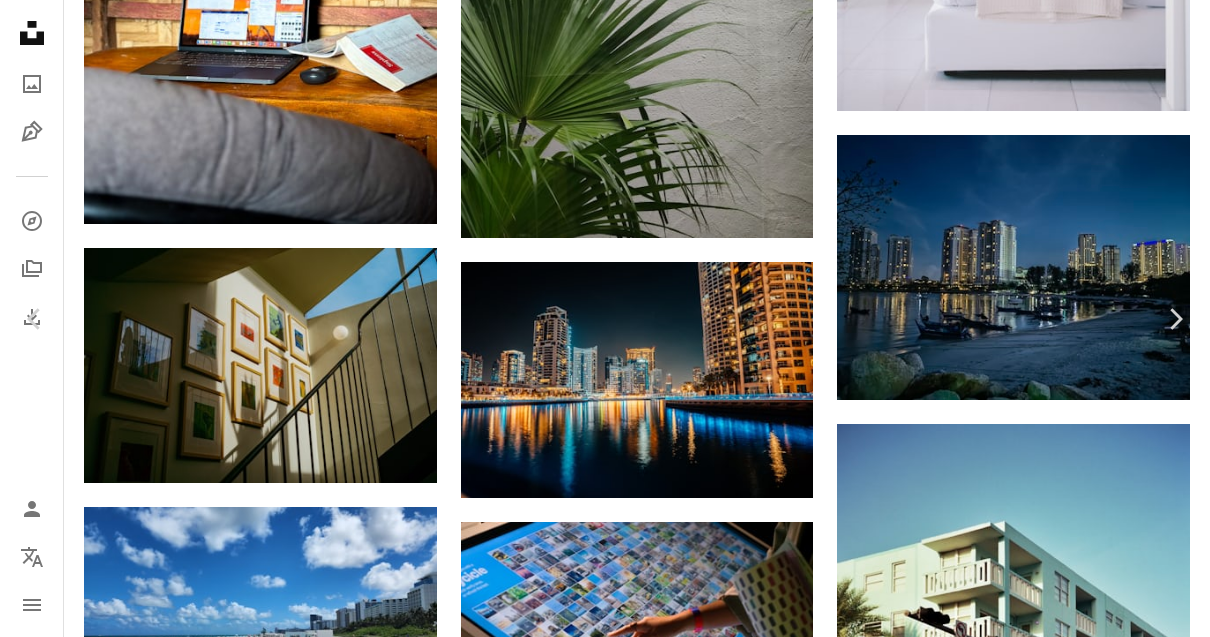 click on "An X shape" at bounding box center (20, 20) 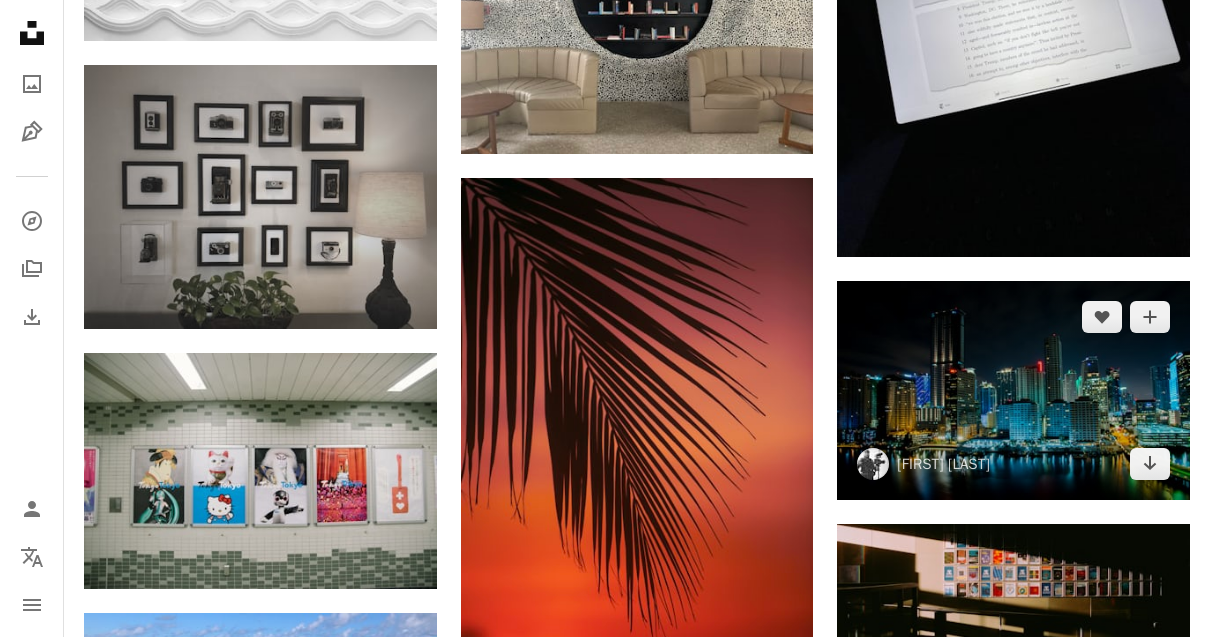 scroll, scrollTop: 26529, scrollLeft: 0, axis: vertical 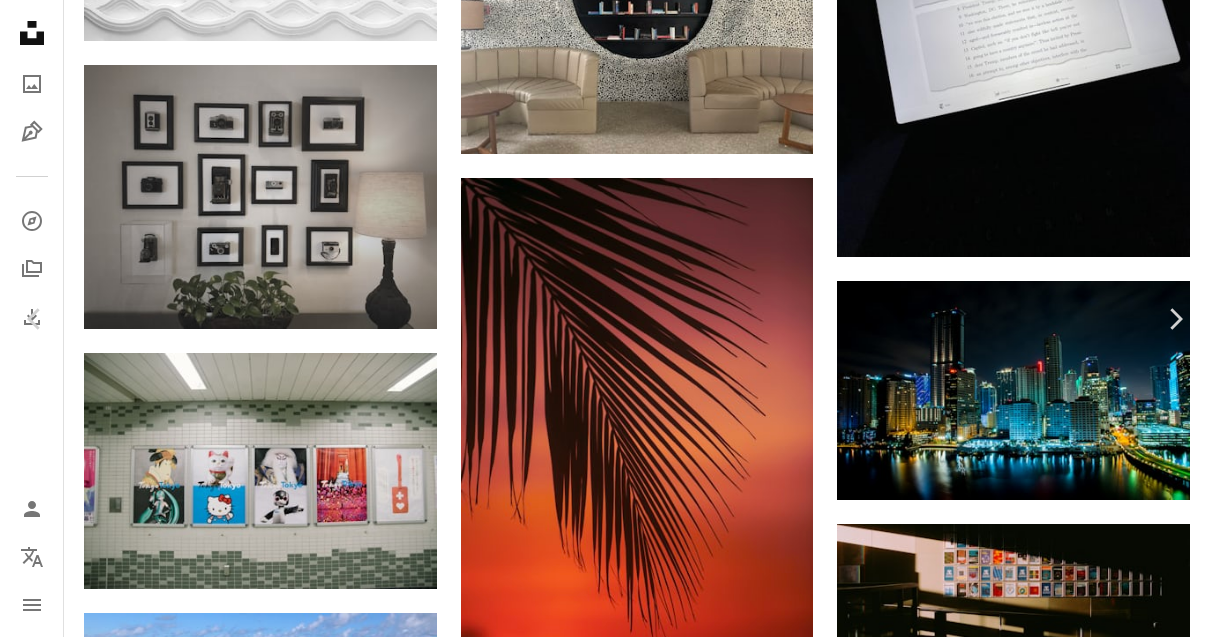 click on "Download free" at bounding box center [1015, 4590] 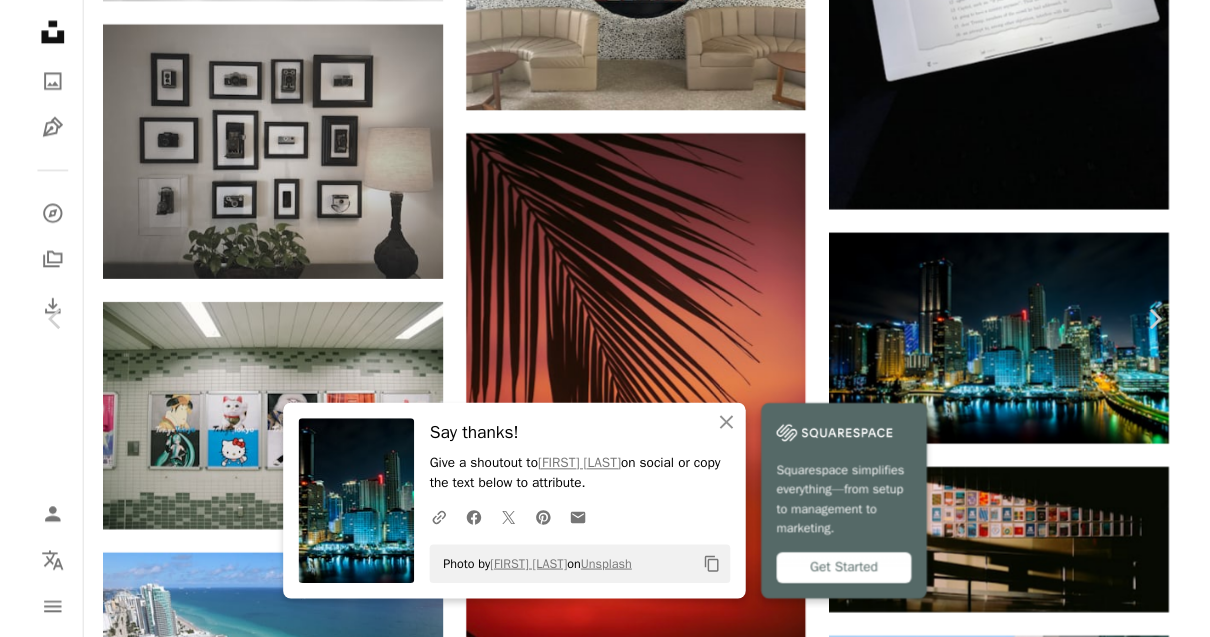 scroll, scrollTop: 26593, scrollLeft: 0, axis: vertical 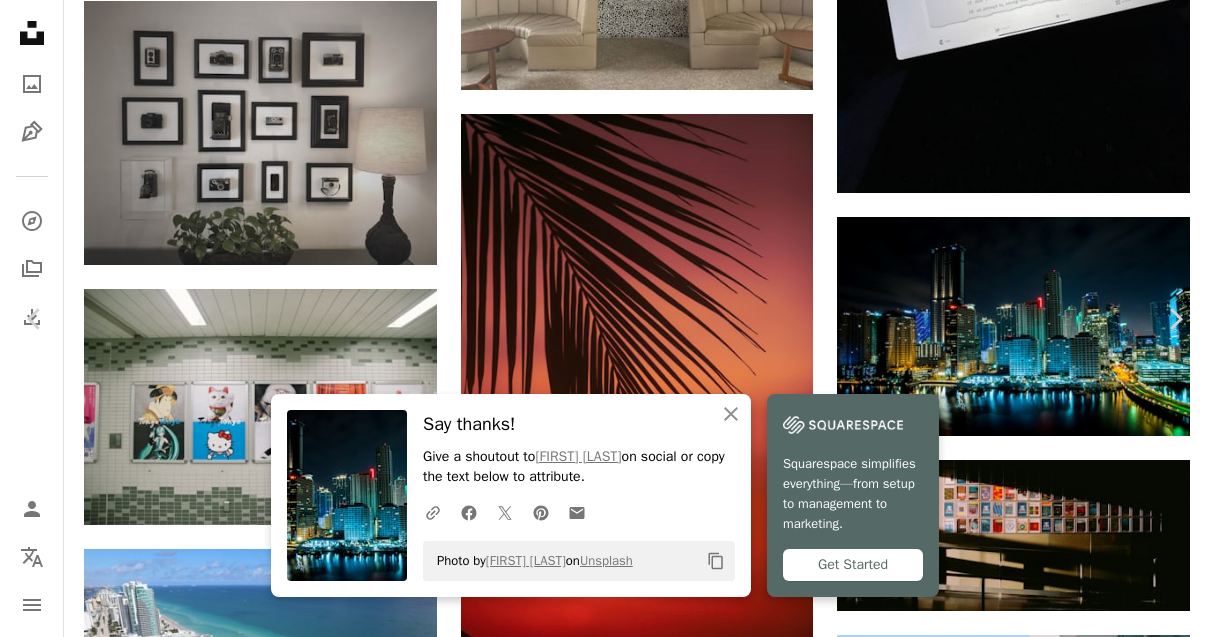 drag, startPoint x: 1035, startPoint y: 18, endPoint x: -1, endPoint y: -26594, distance: 26632.158 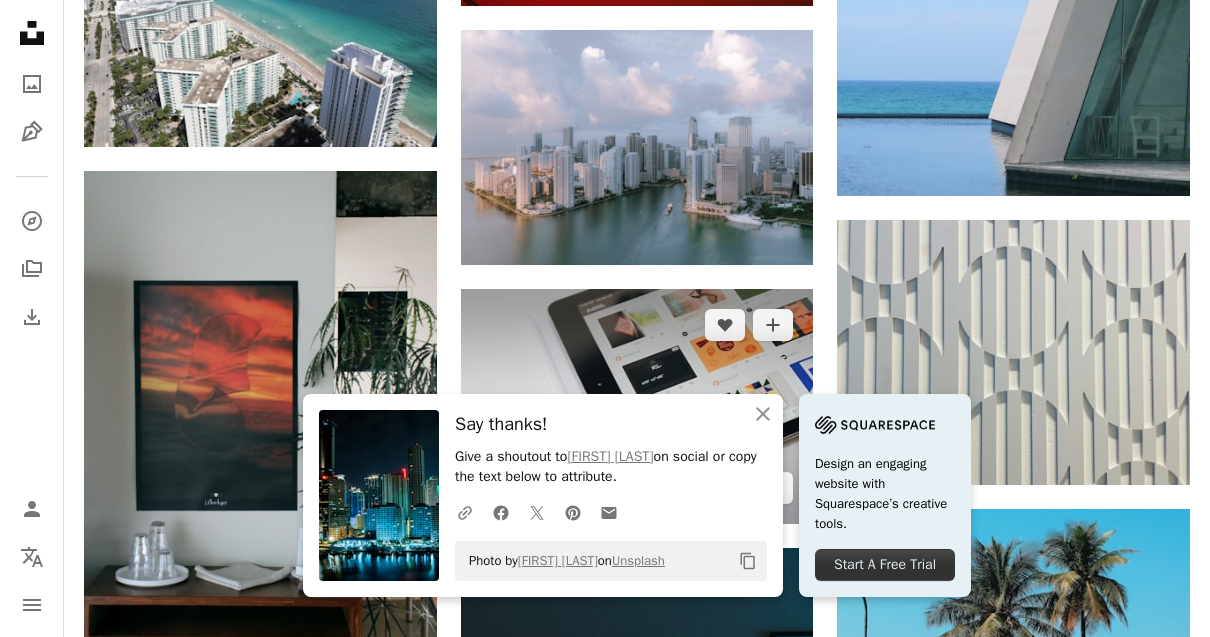 scroll, scrollTop: 27258, scrollLeft: 0, axis: vertical 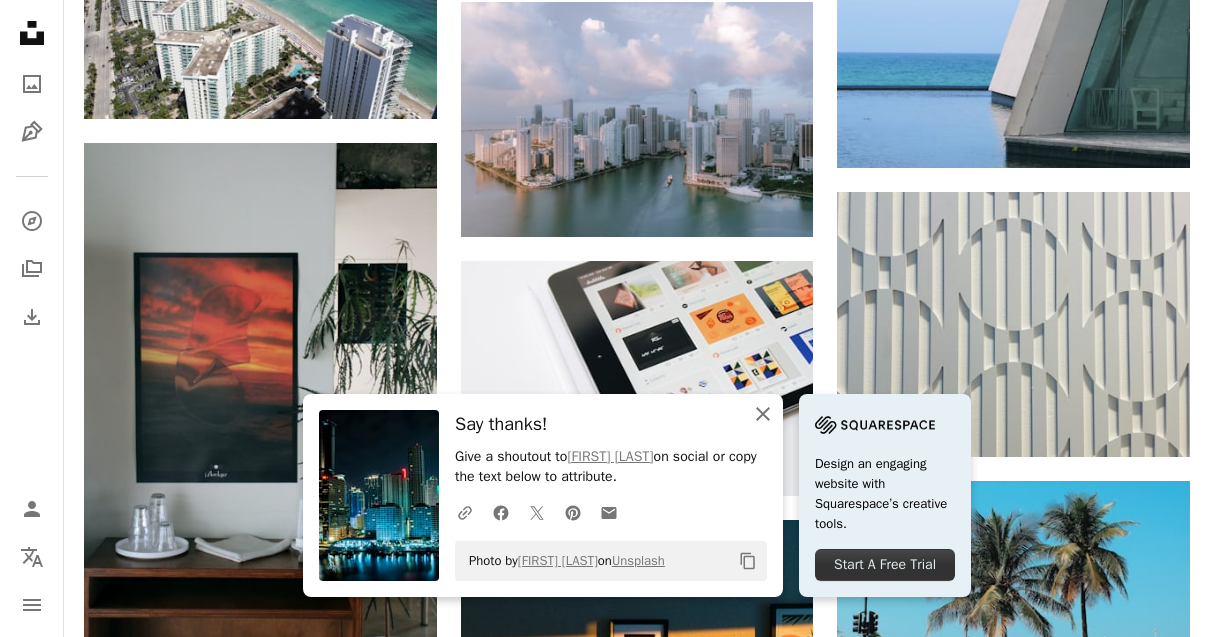 click on "An X shape" 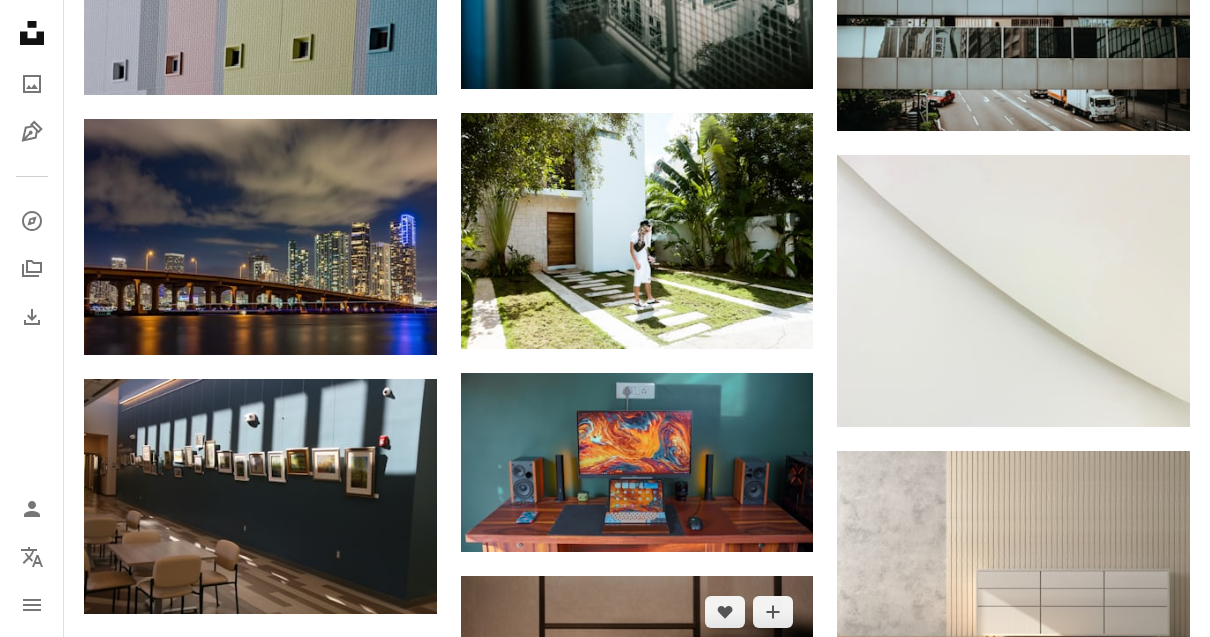 scroll, scrollTop: 31473, scrollLeft: 0, axis: vertical 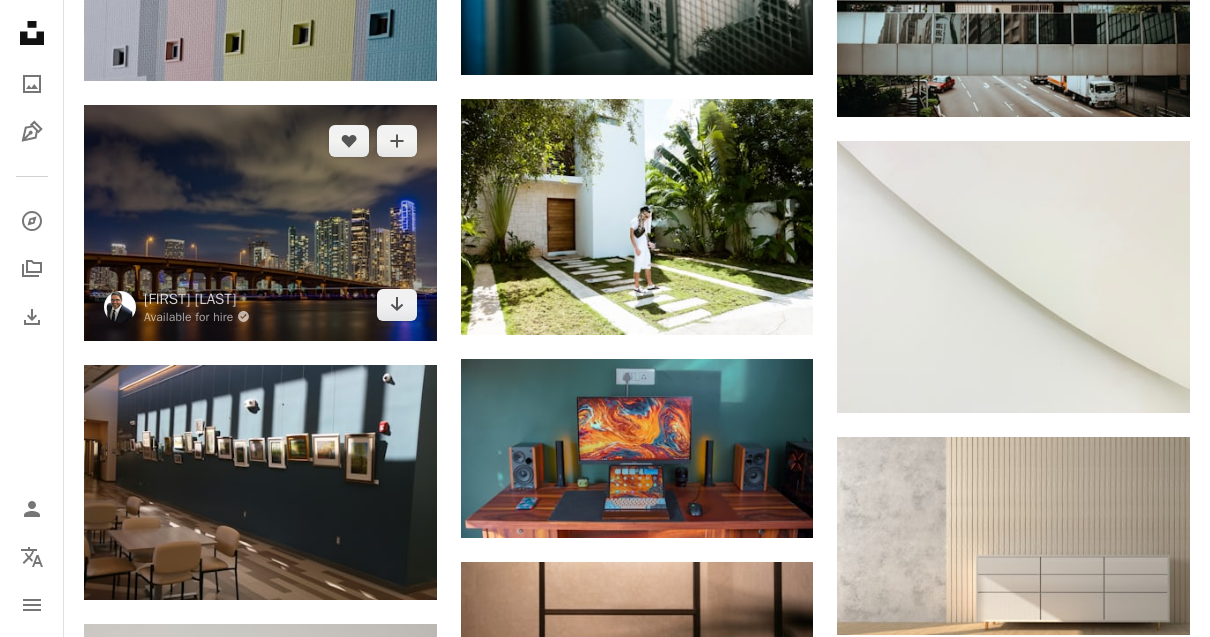 click at bounding box center (260, 222) 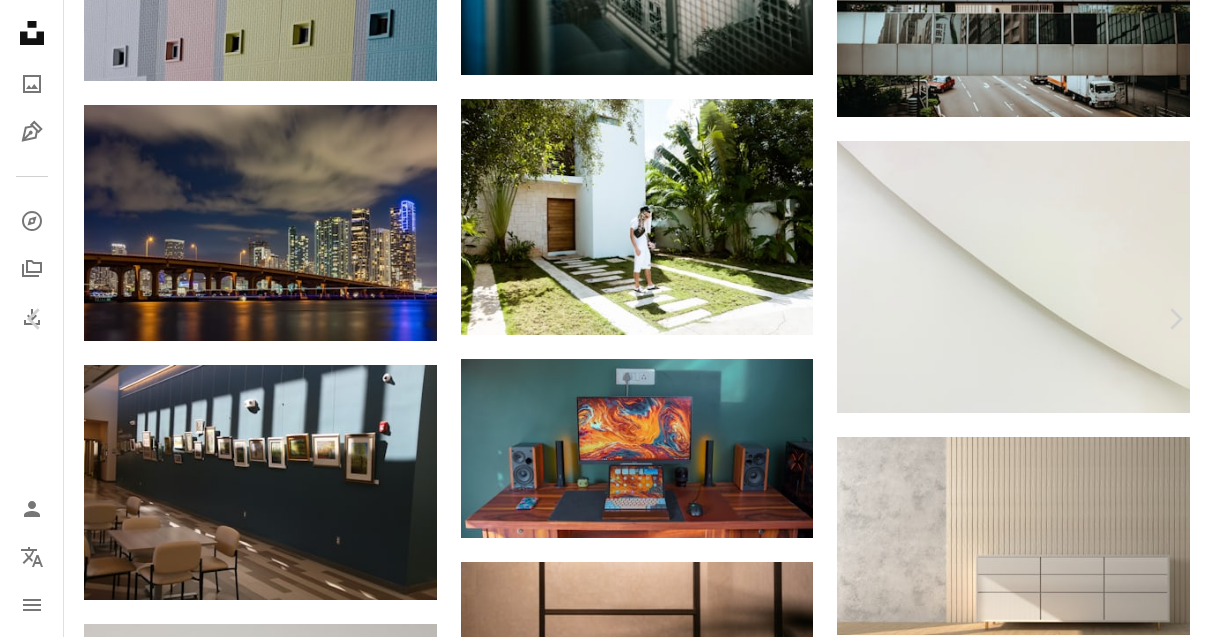click on "An X shape" at bounding box center (20, 20) 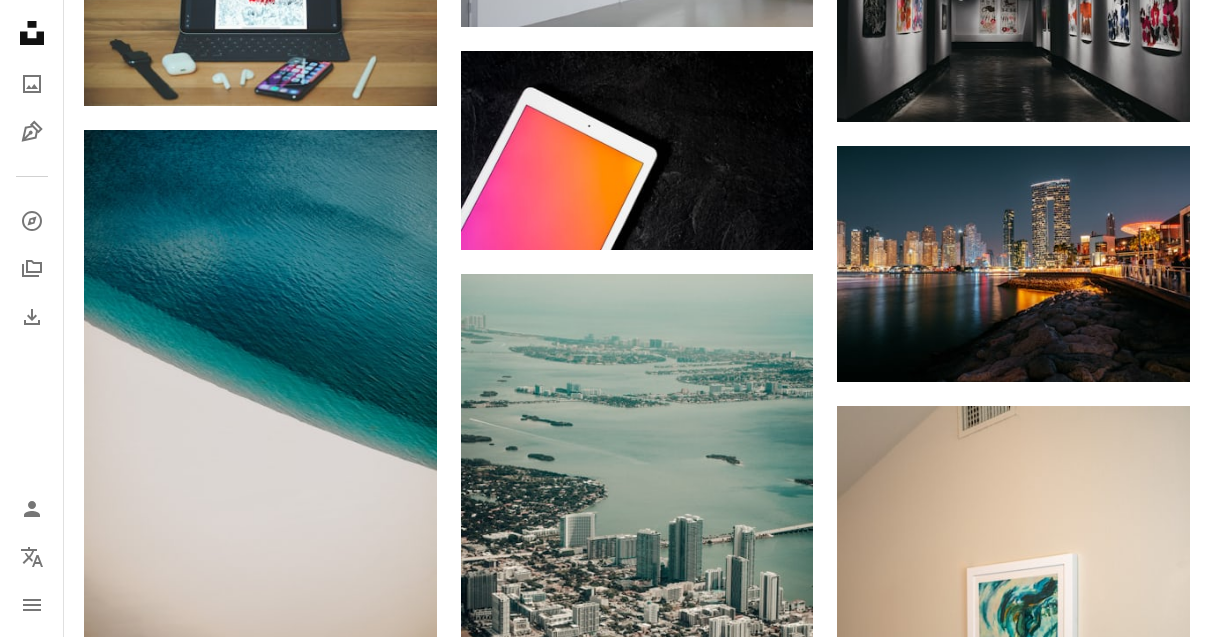 scroll, scrollTop: 47589, scrollLeft: 0, axis: vertical 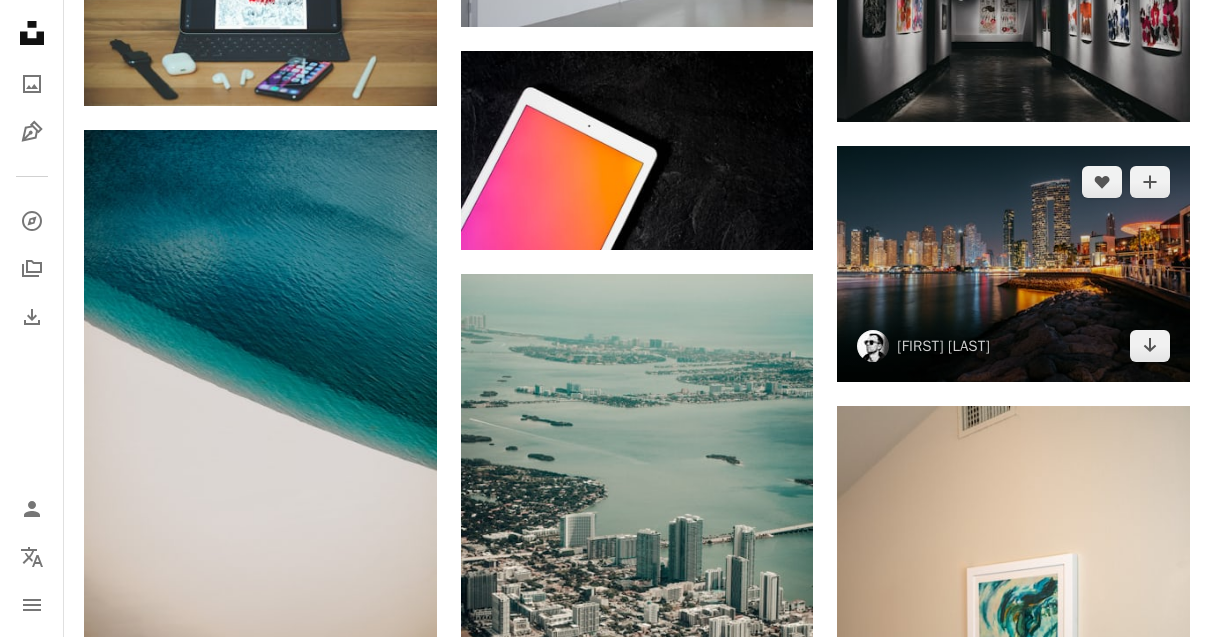 click at bounding box center [1013, 263] 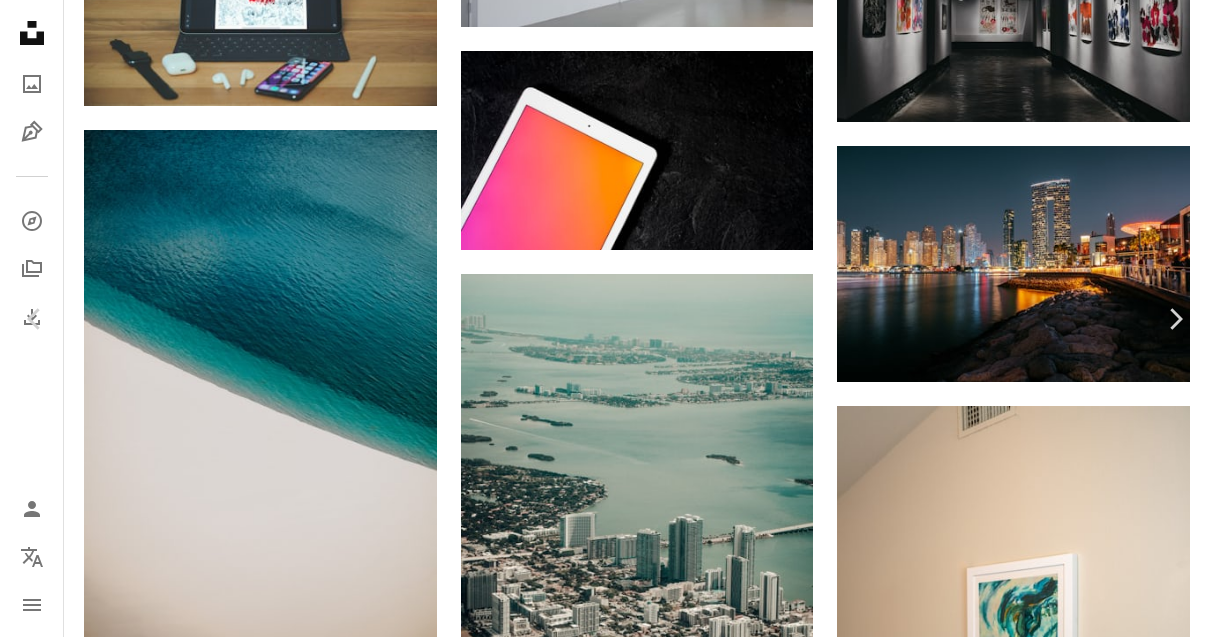 click on "An X shape" at bounding box center [20, 20] 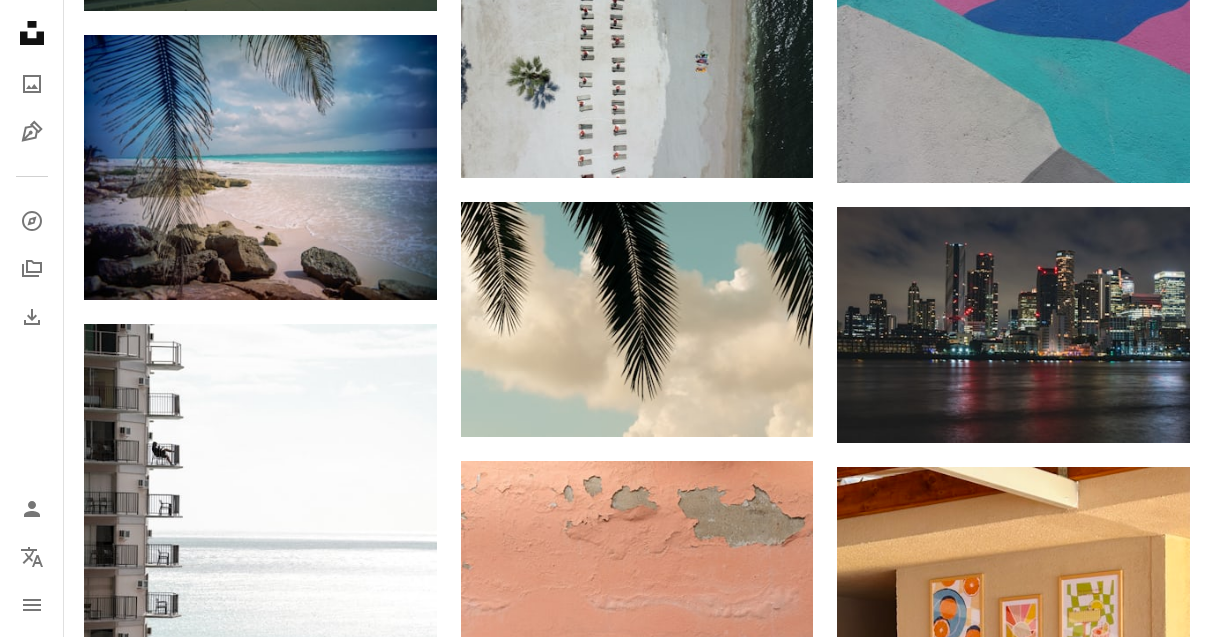 scroll, scrollTop: 73705, scrollLeft: 0, axis: vertical 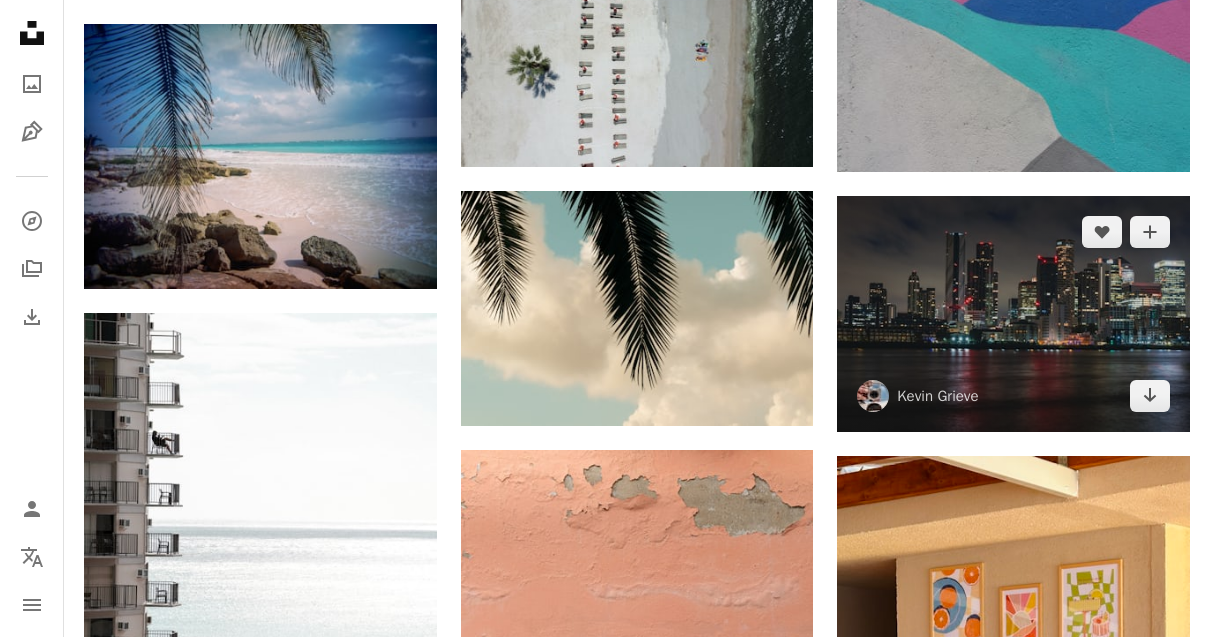 click at bounding box center [1013, 313] 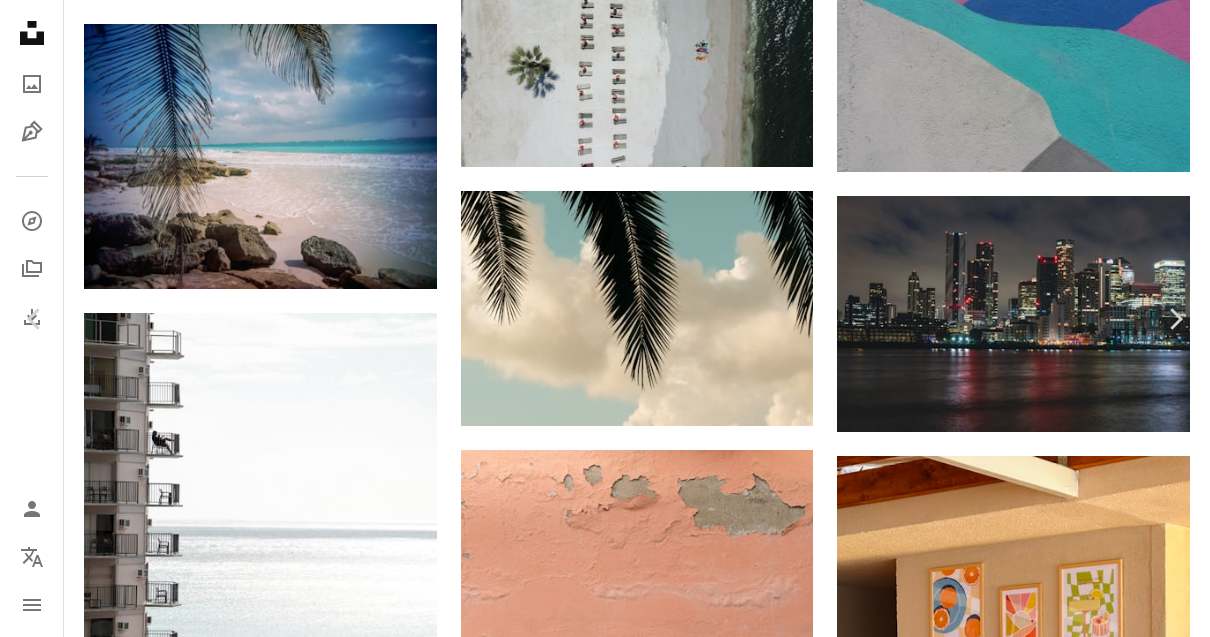 click on "An X shape" at bounding box center [20, 20] 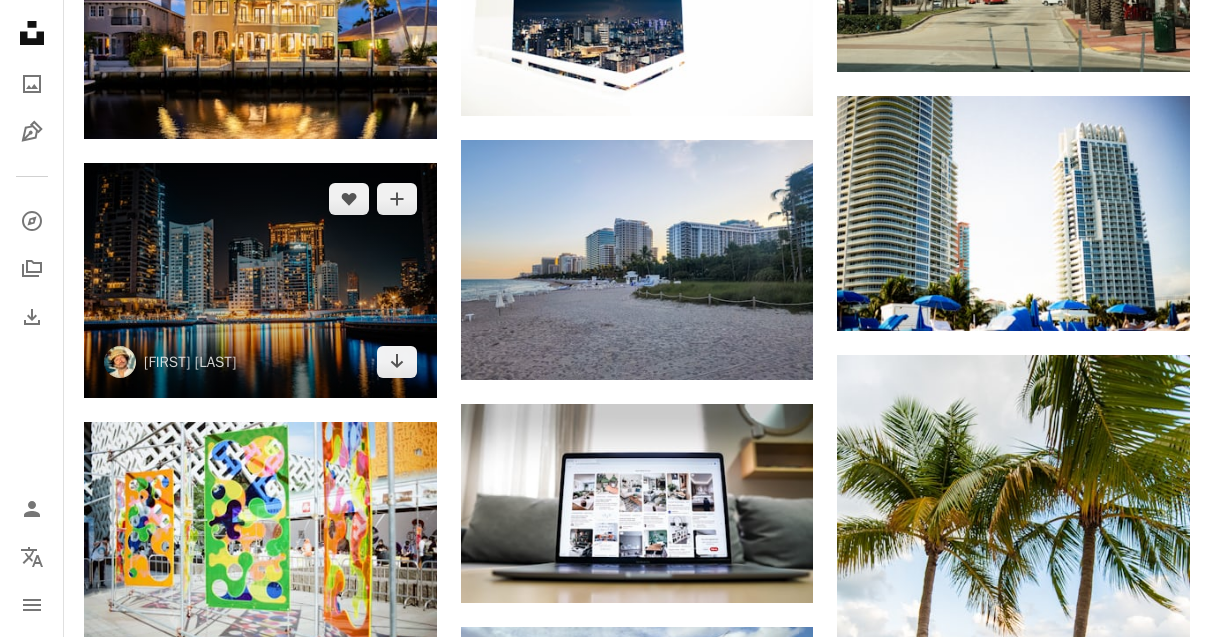 scroll, scrollTop: 78957, scrollLeft: 0, axis: vertical 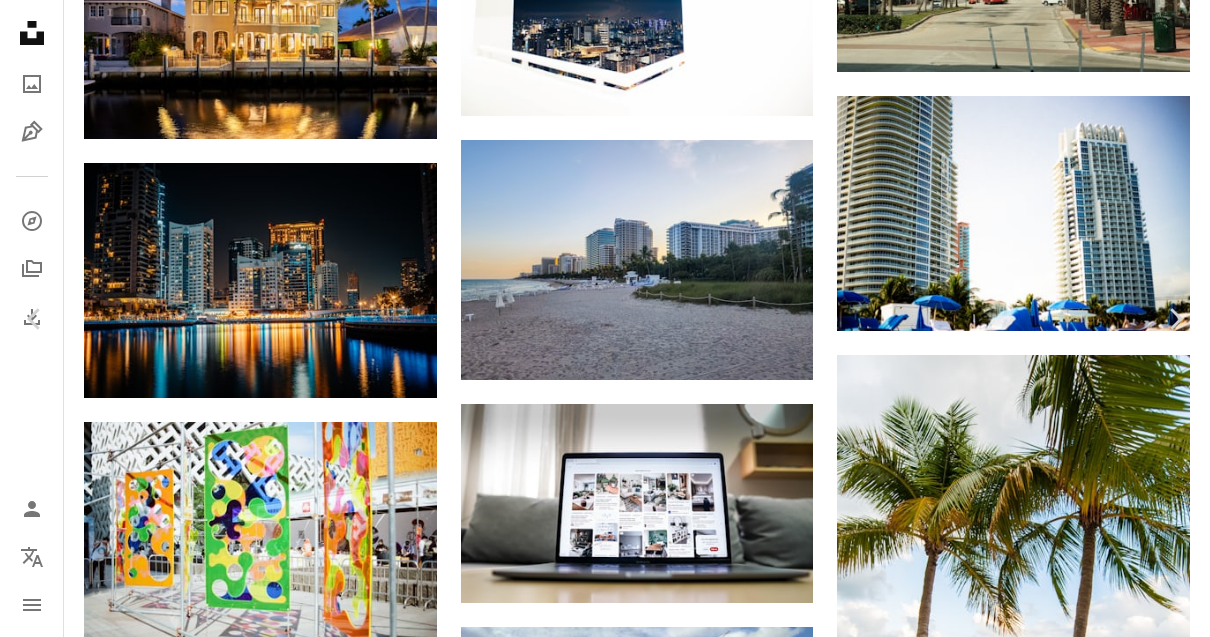 click on "An X shape" at bounding box center [20, 20] 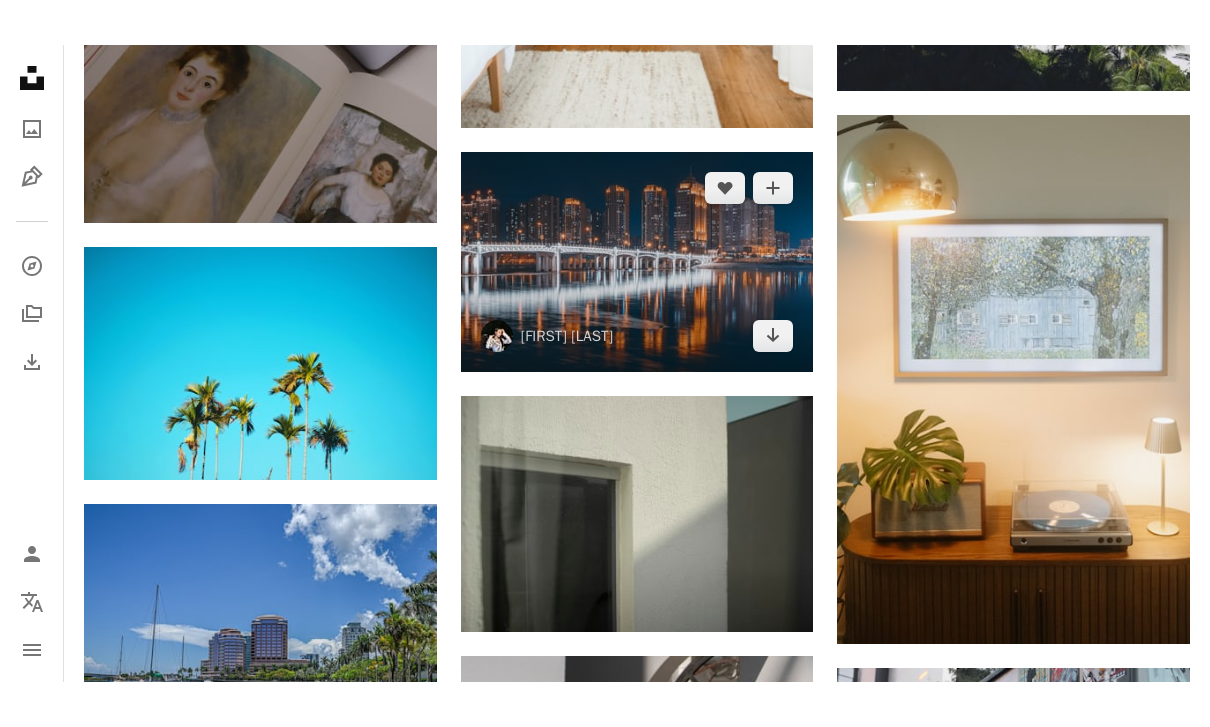 scroll, scrollTop: 84497, scrollLeft: 0, axis: vertical 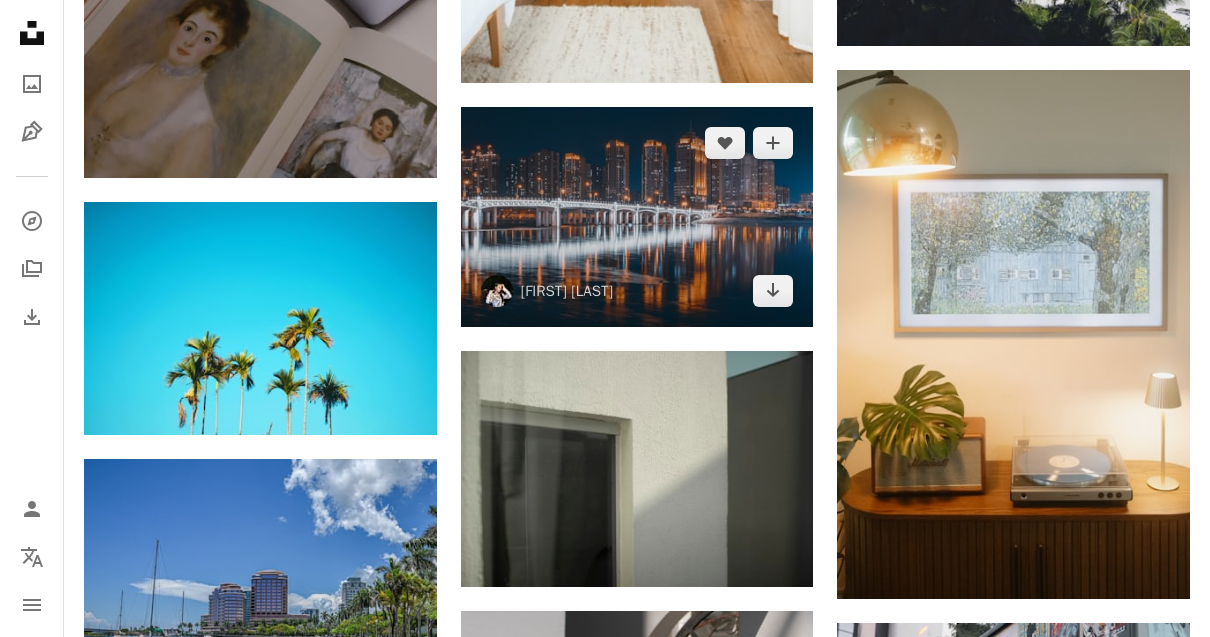 click at bounding box center [637, 217] 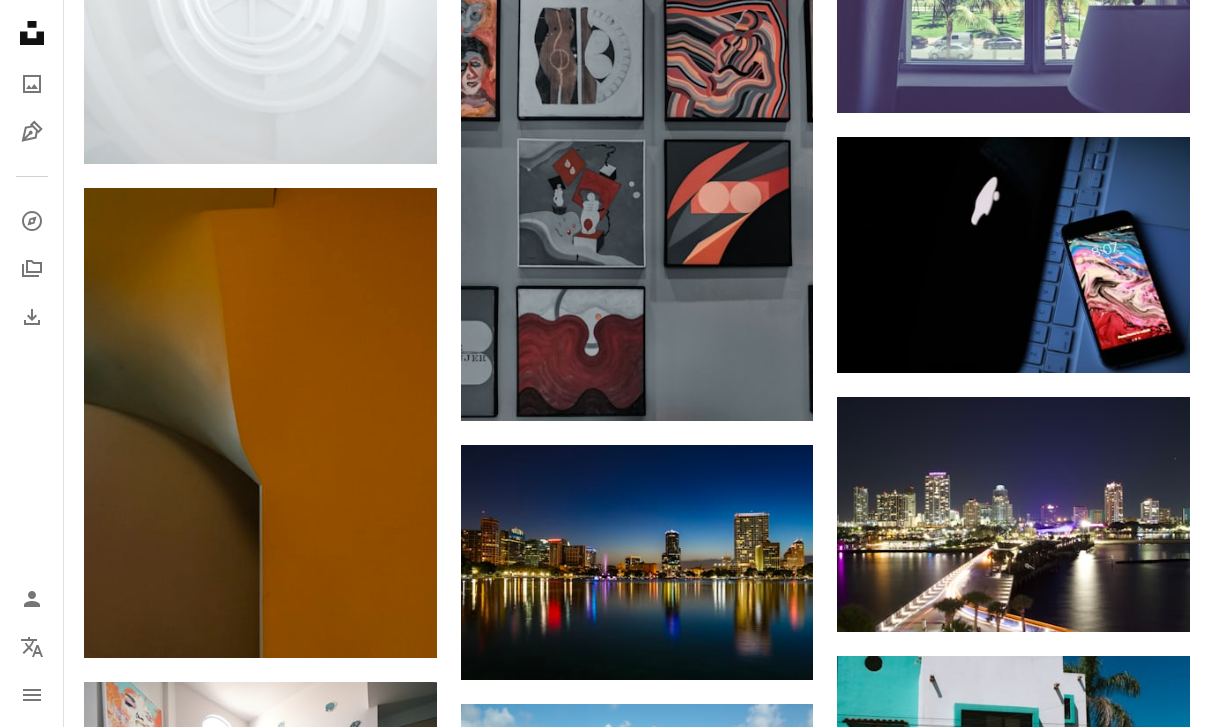 scroll, scrollTop: 87293, scrollLeft: 0, axis: vertical 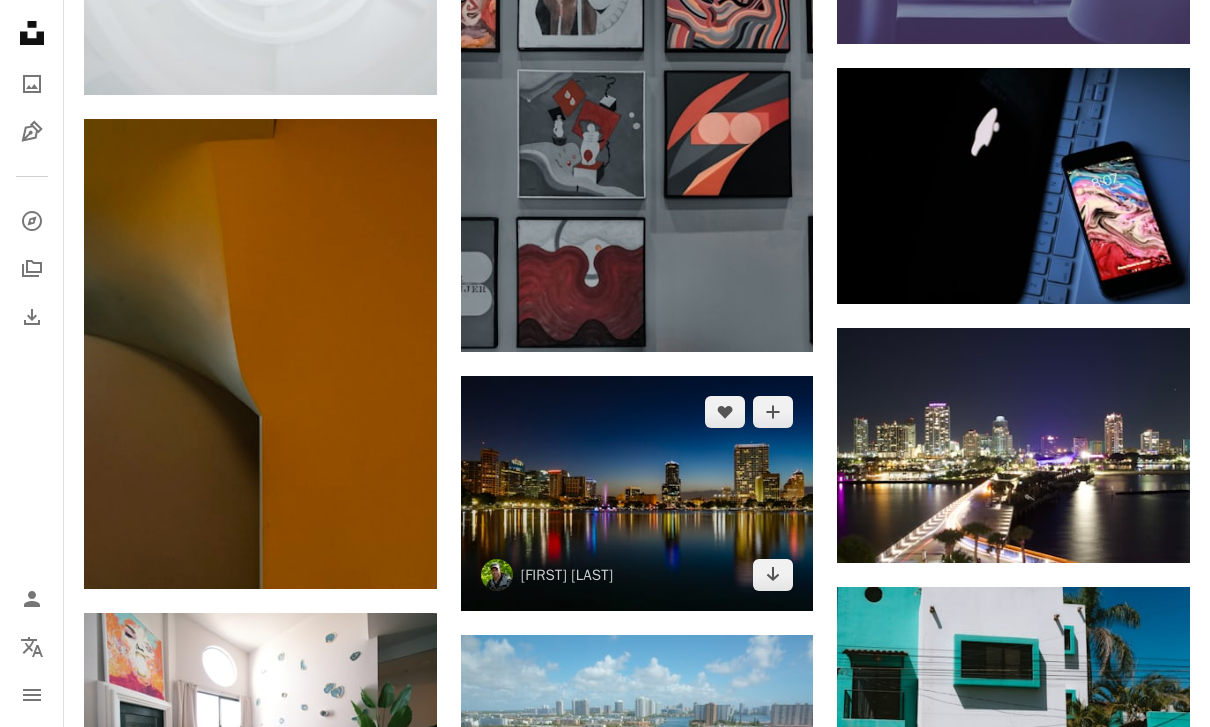 click at bounding box center [637, 493] 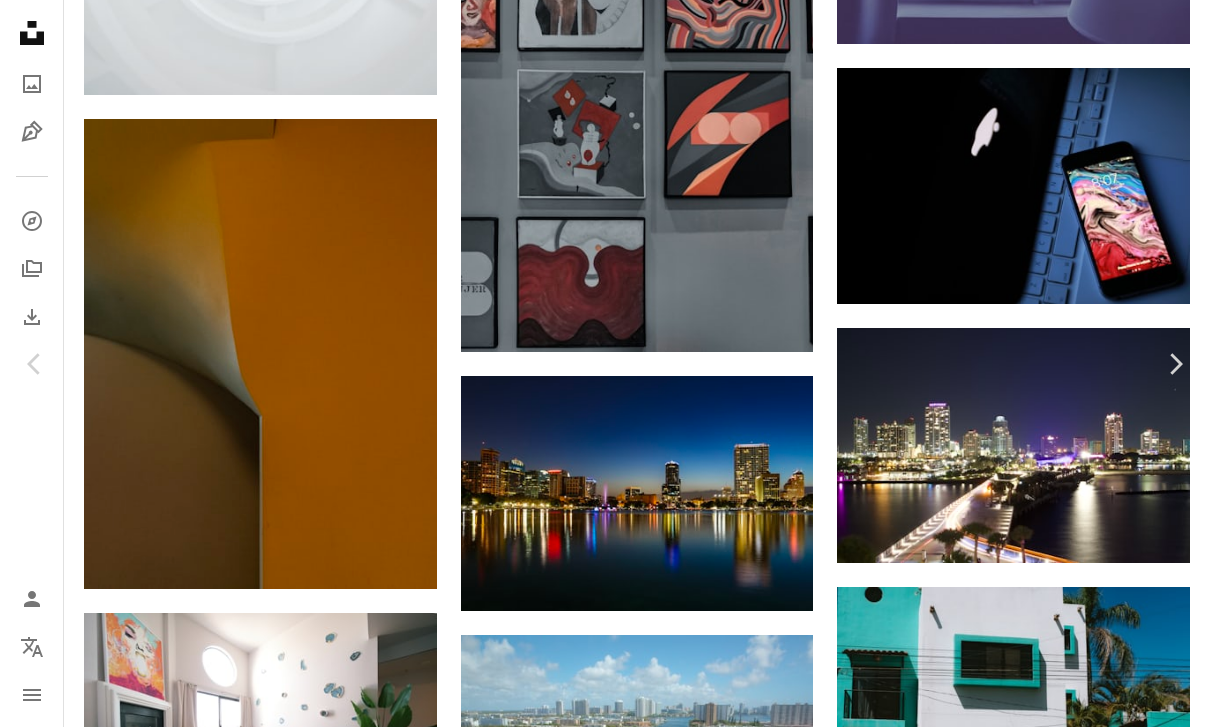 click on "An X shape" at bounding box center (20, 20) 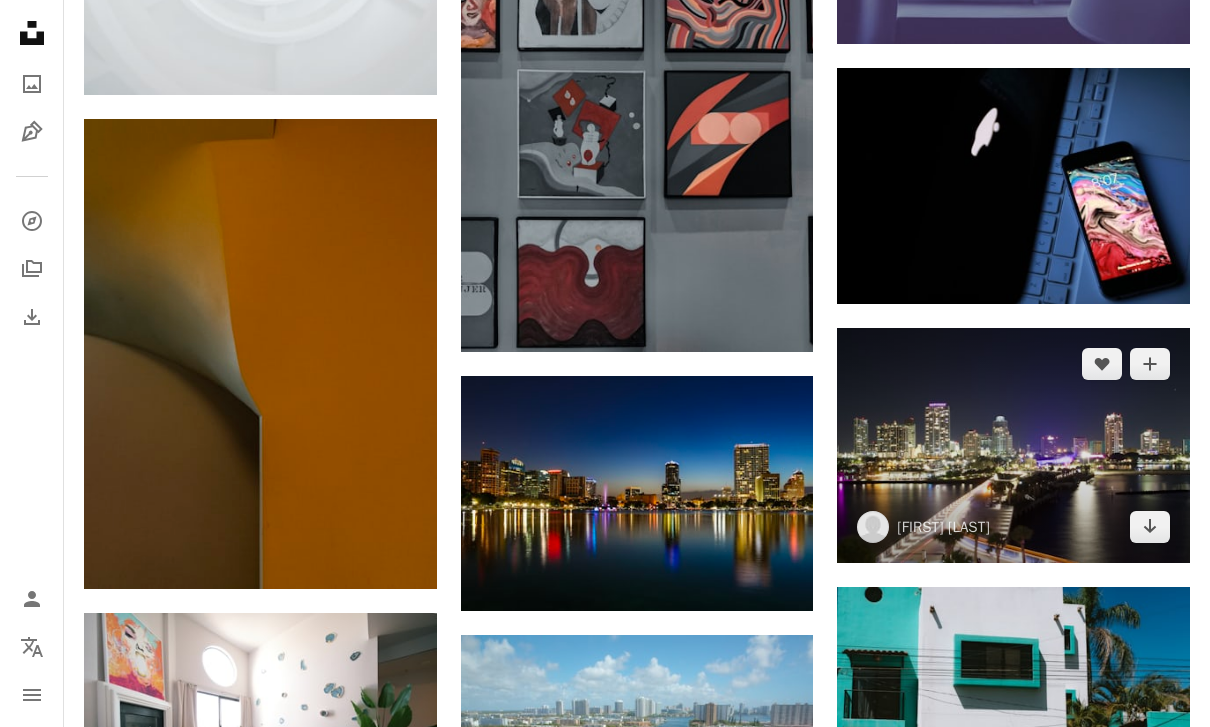 click at bounding box center (1013, 445) 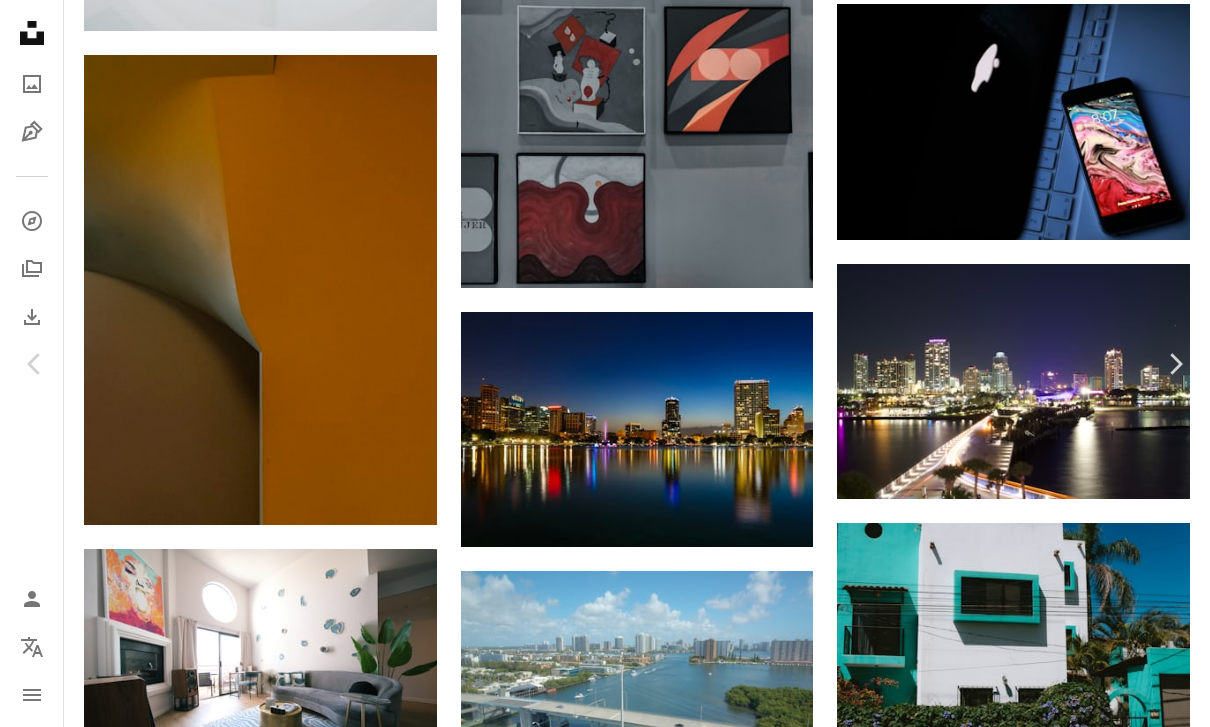 scroll, scrollTop: 87293, scrollLeft: 0, axis: vertical 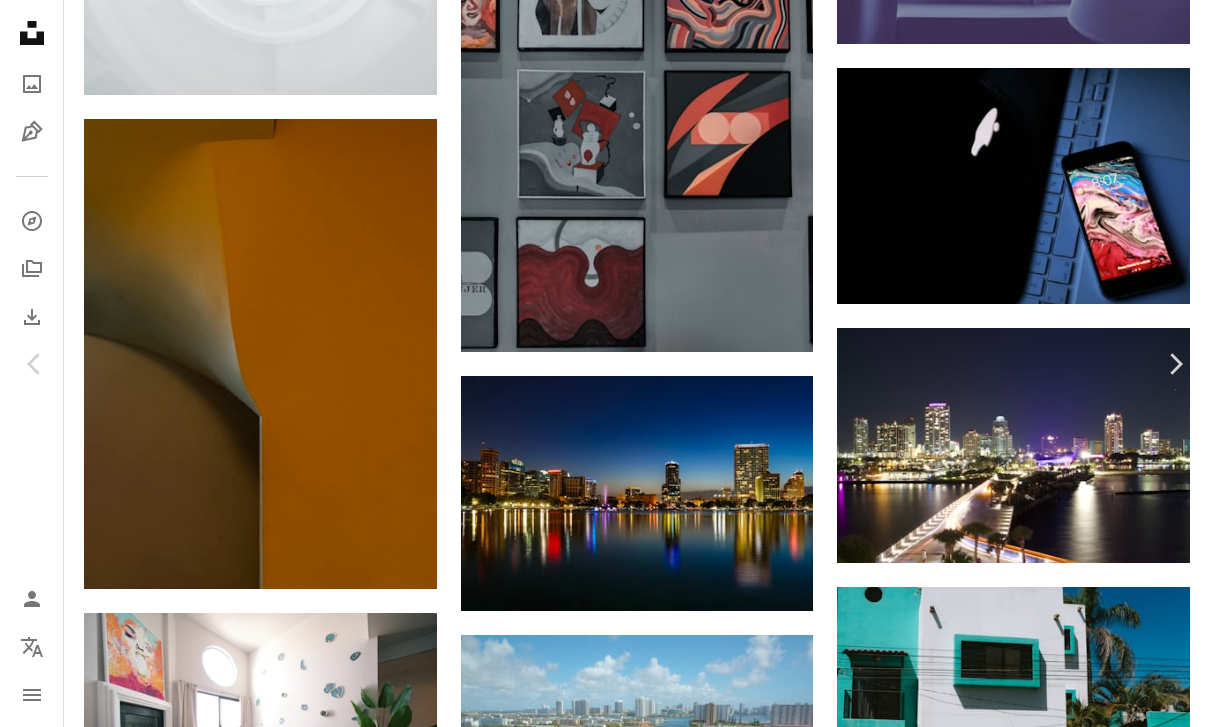 click on "An X shape" at bounding box center (20, 20) 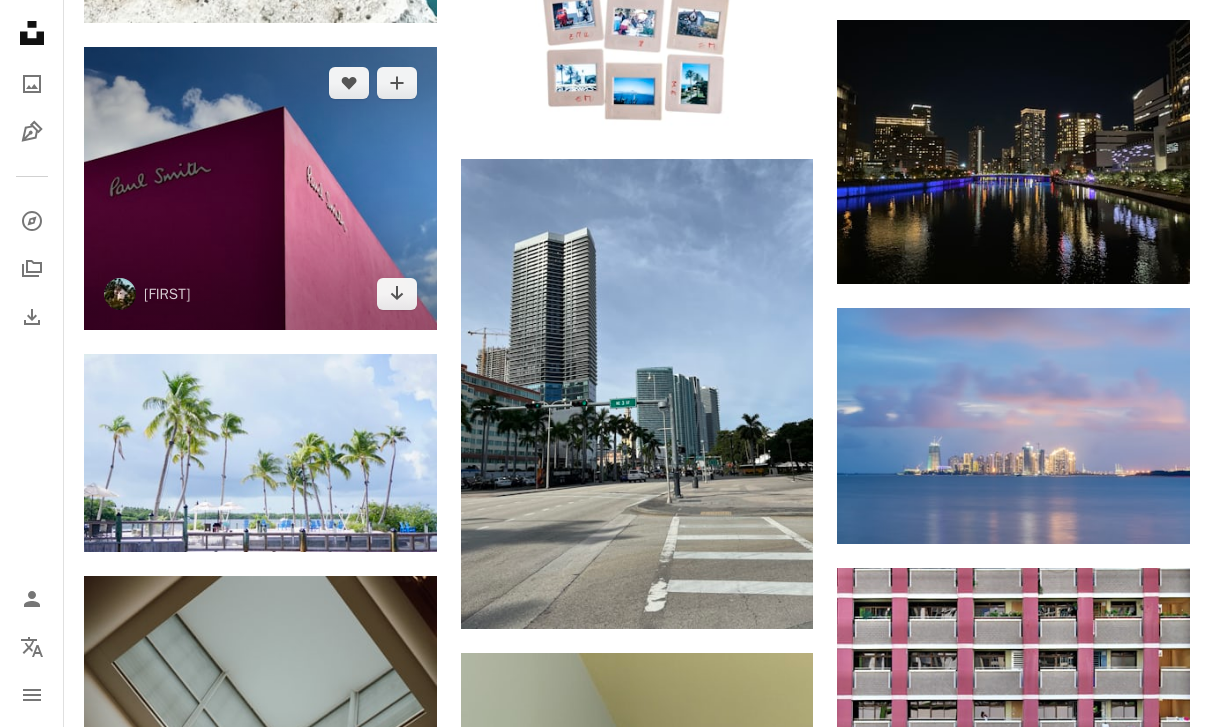 scroll, scrollTop: 89770, scrollLeft: 0, axis: vertical 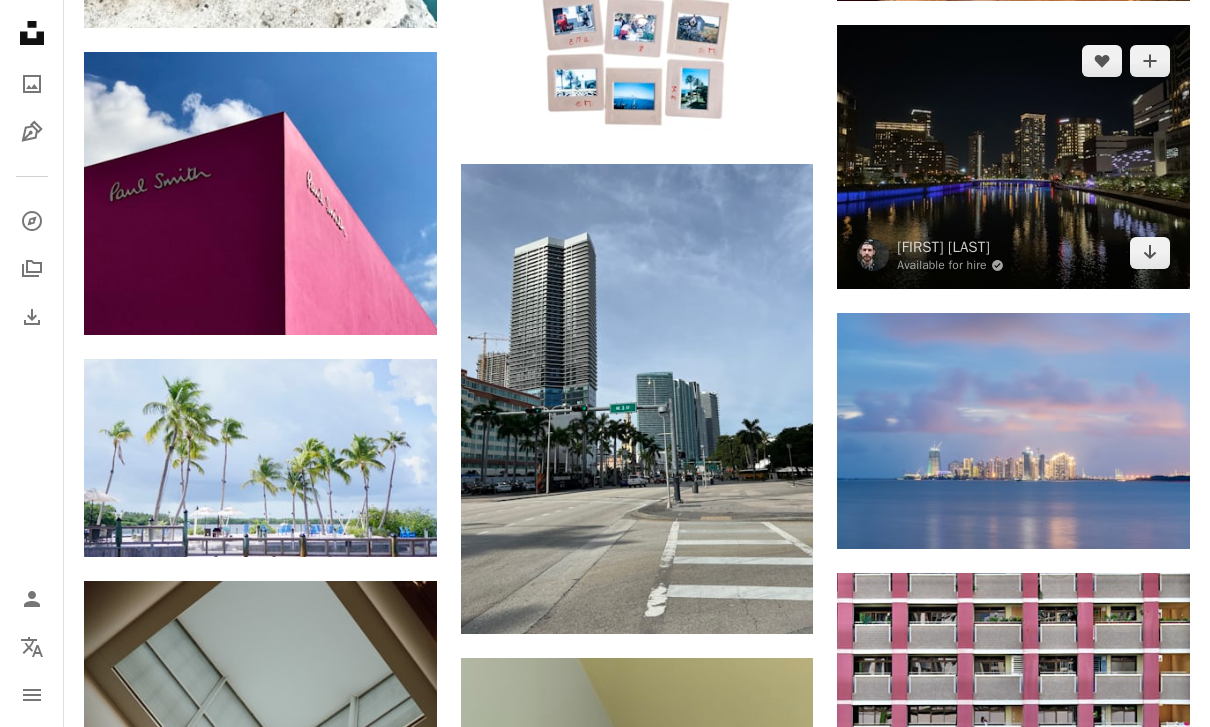 click at bounding box center (1013, 157) 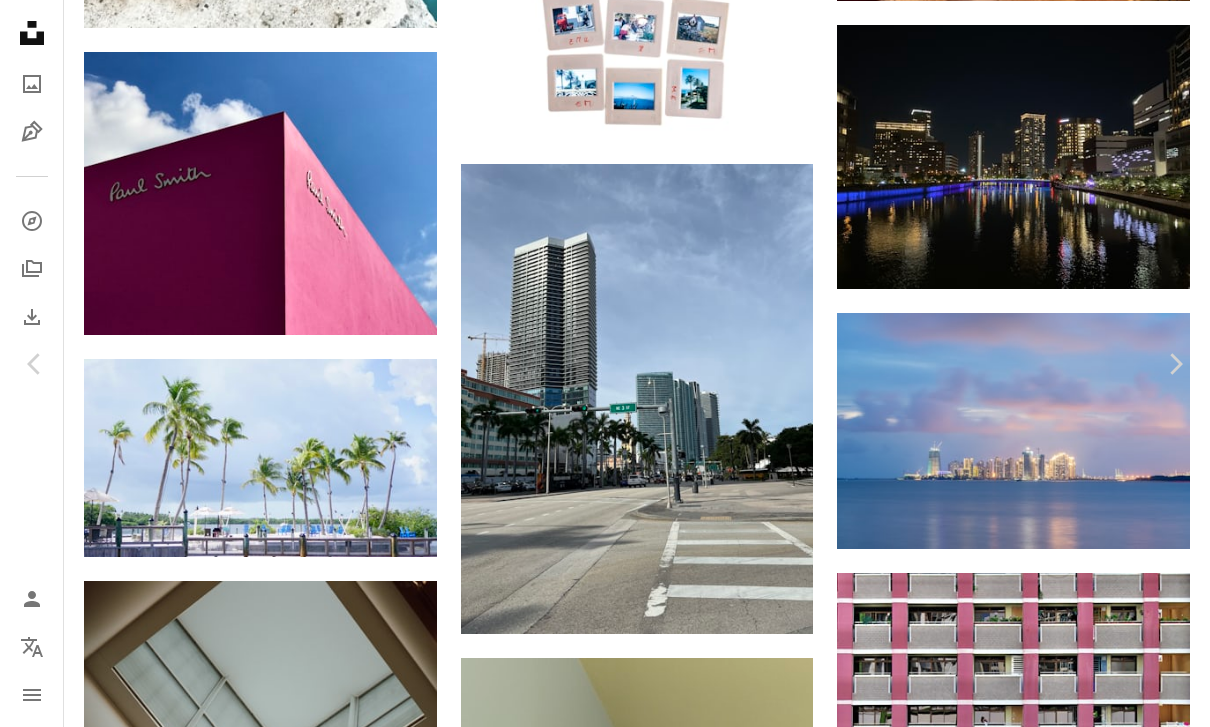 click on "An X shape" at bounding box center [20, 20] 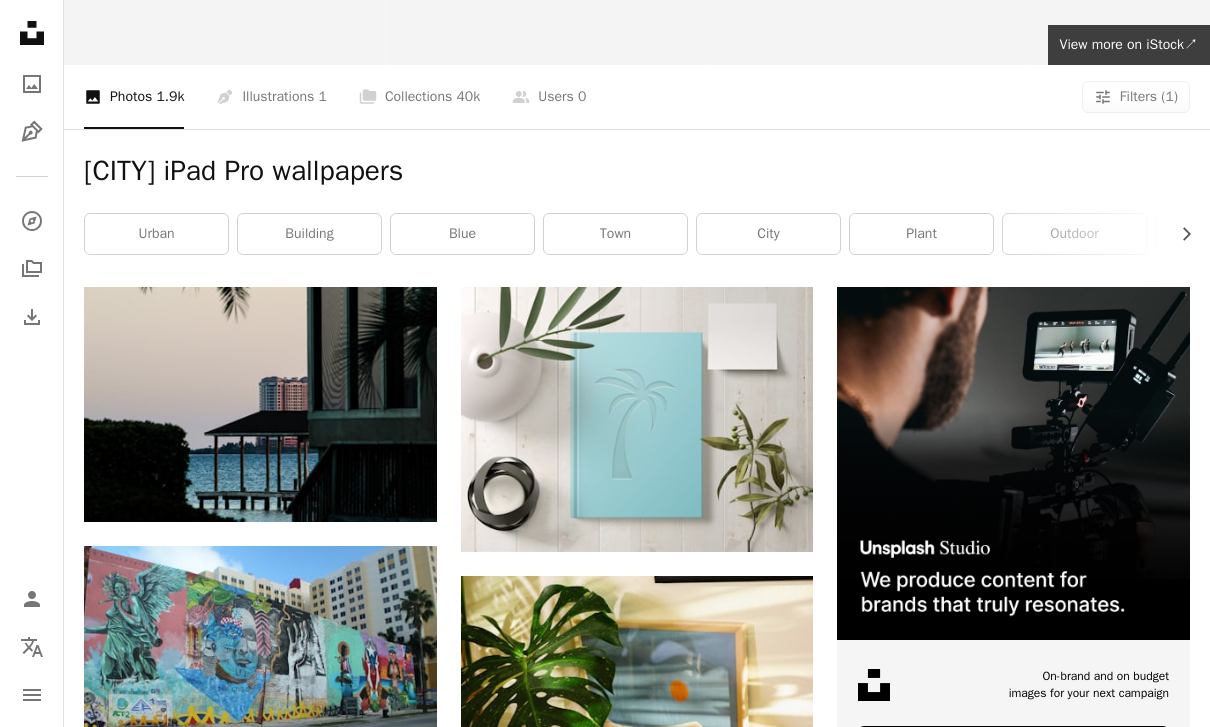 scroll, scrollTop: 0, scrollLeft: 0, axis: both 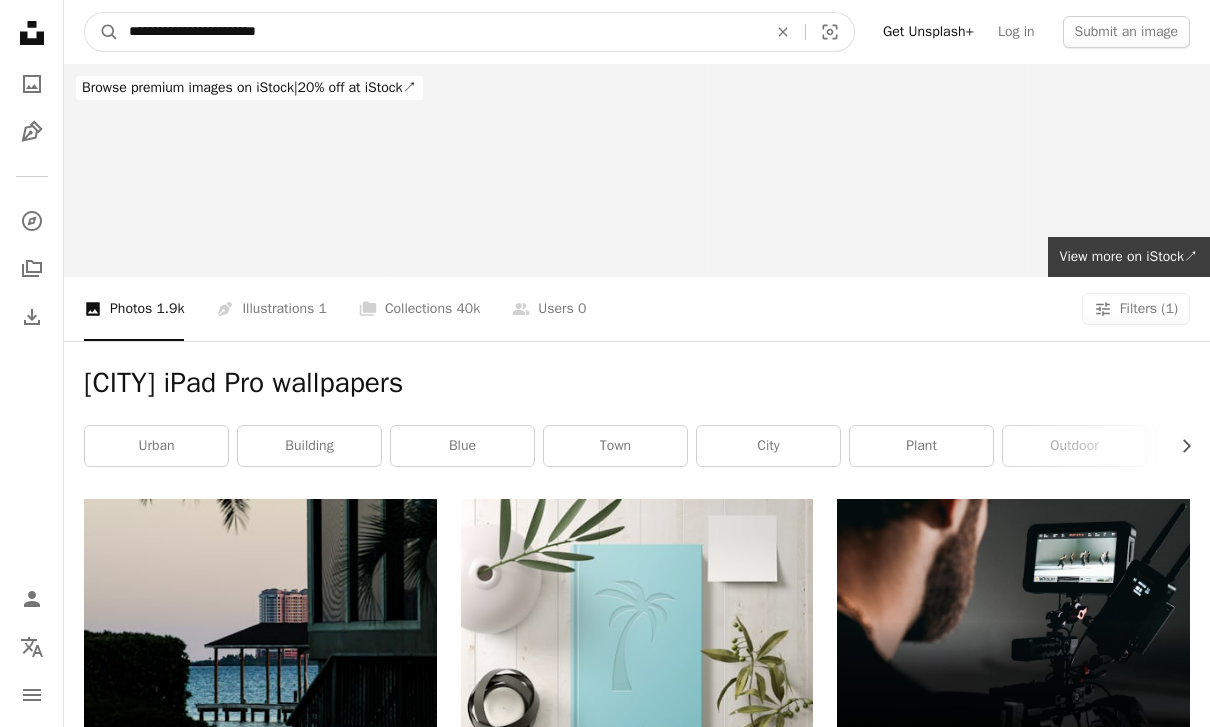 click on "**********" at bounding box center [440, 32] 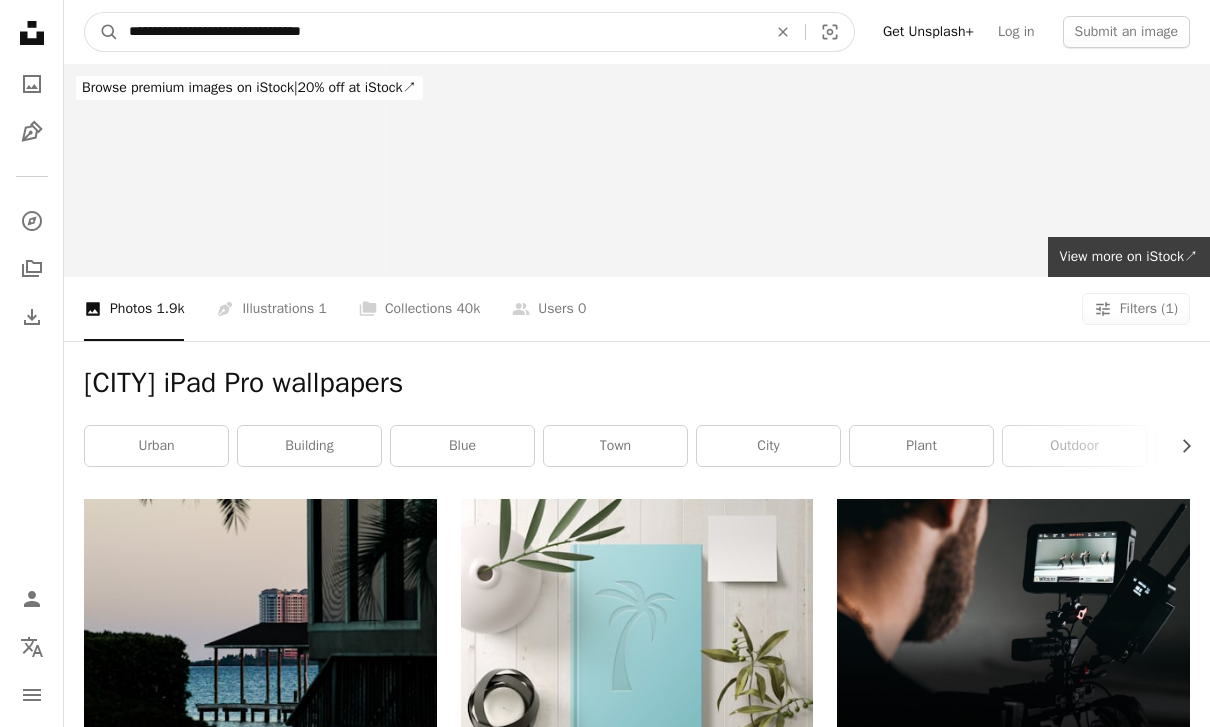 type on "**********" 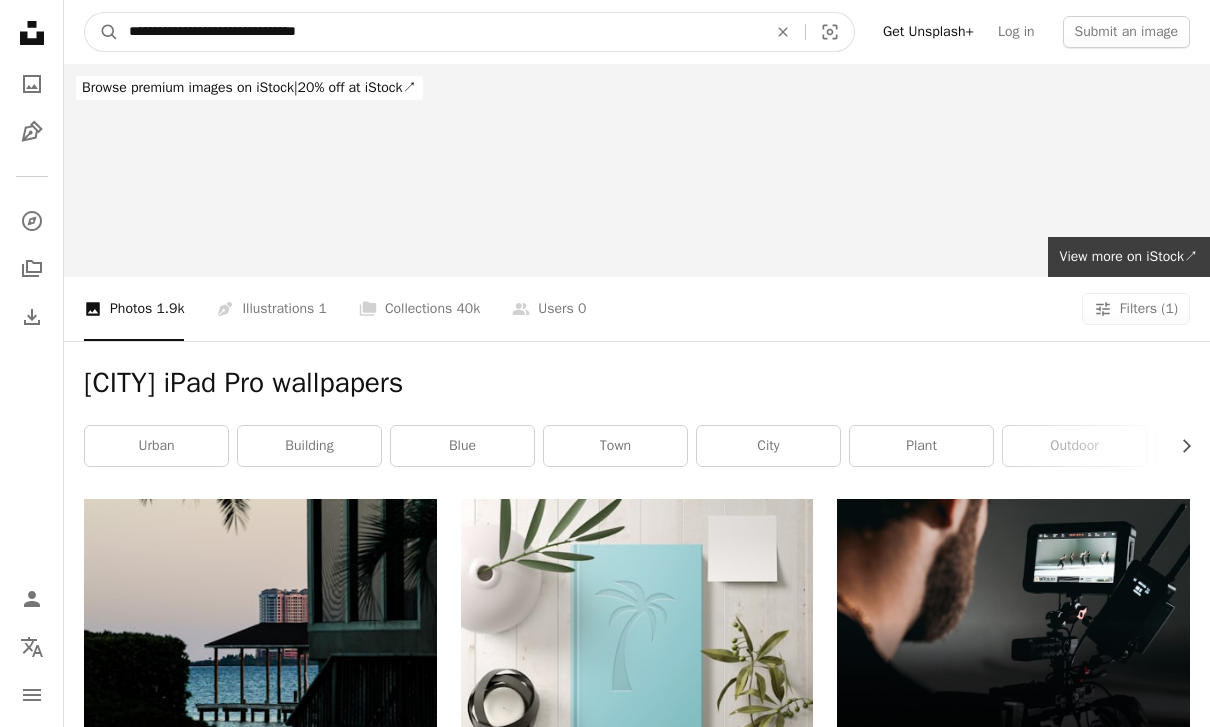 click on "A magnifying glass" at bounding box center [102, 32] 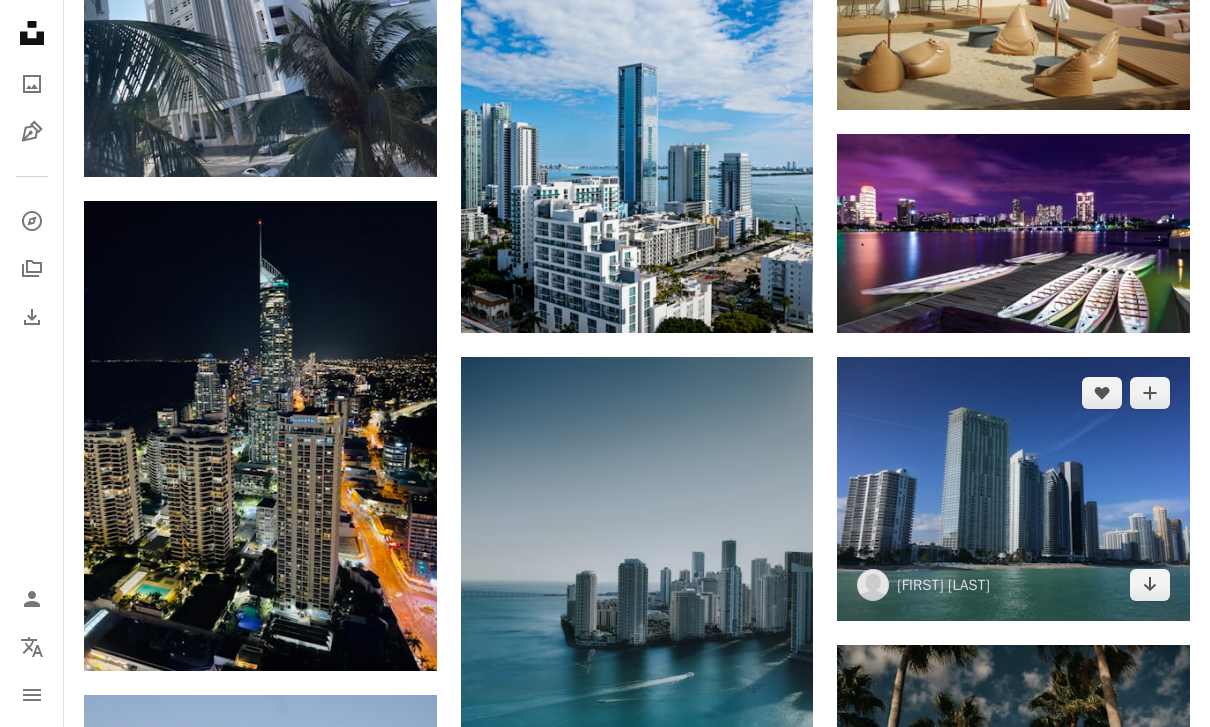 scroll, scrollTop: 1601, scrollLeft: 0, axis: vertical 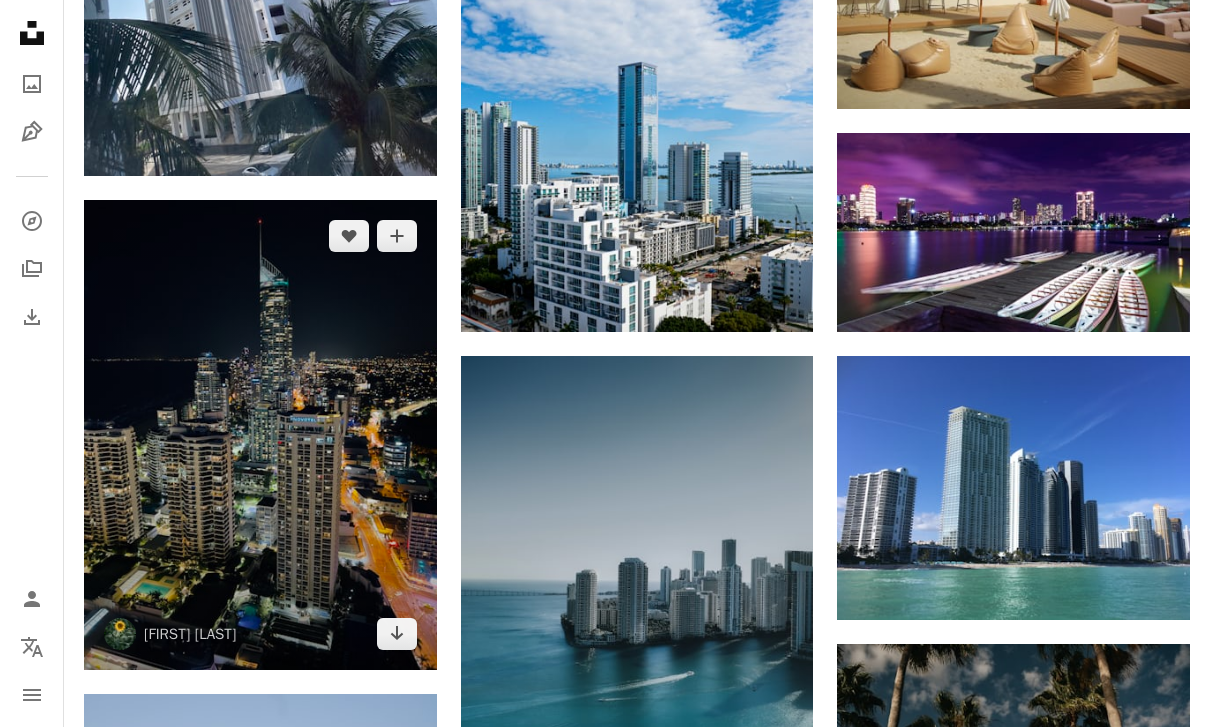 click at bounding box center (260, 435) 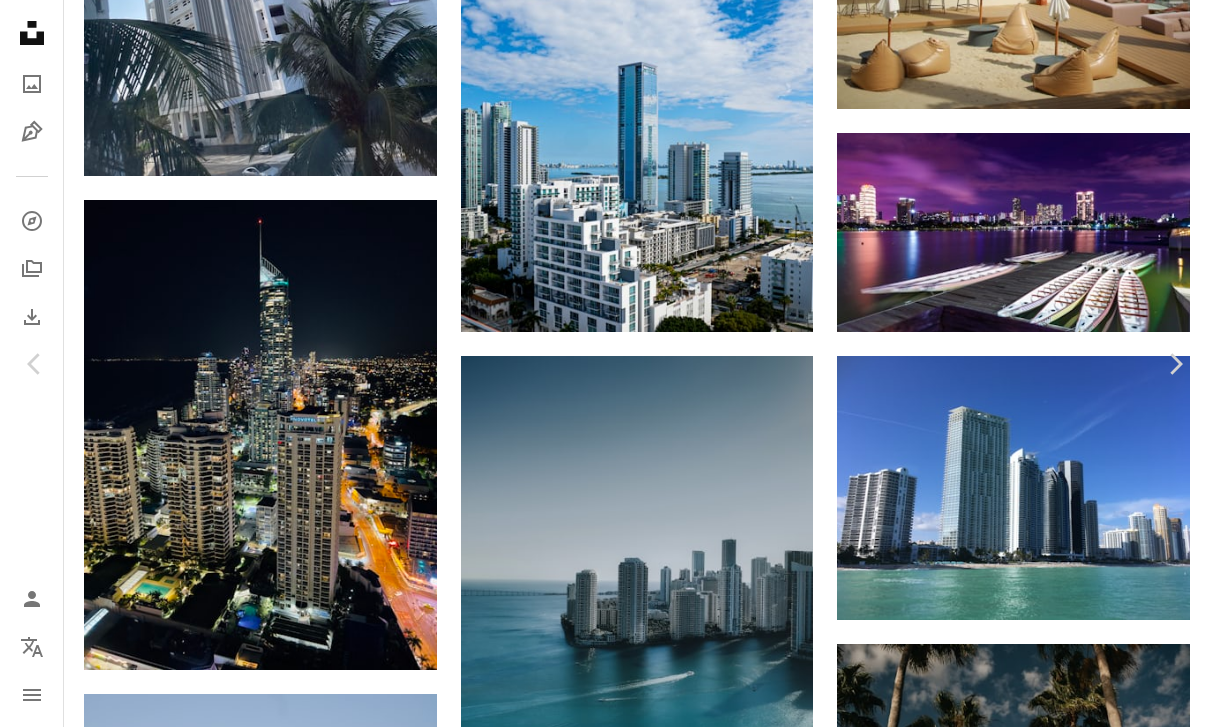 click on "An X shape" at bounding box center (20, 20) 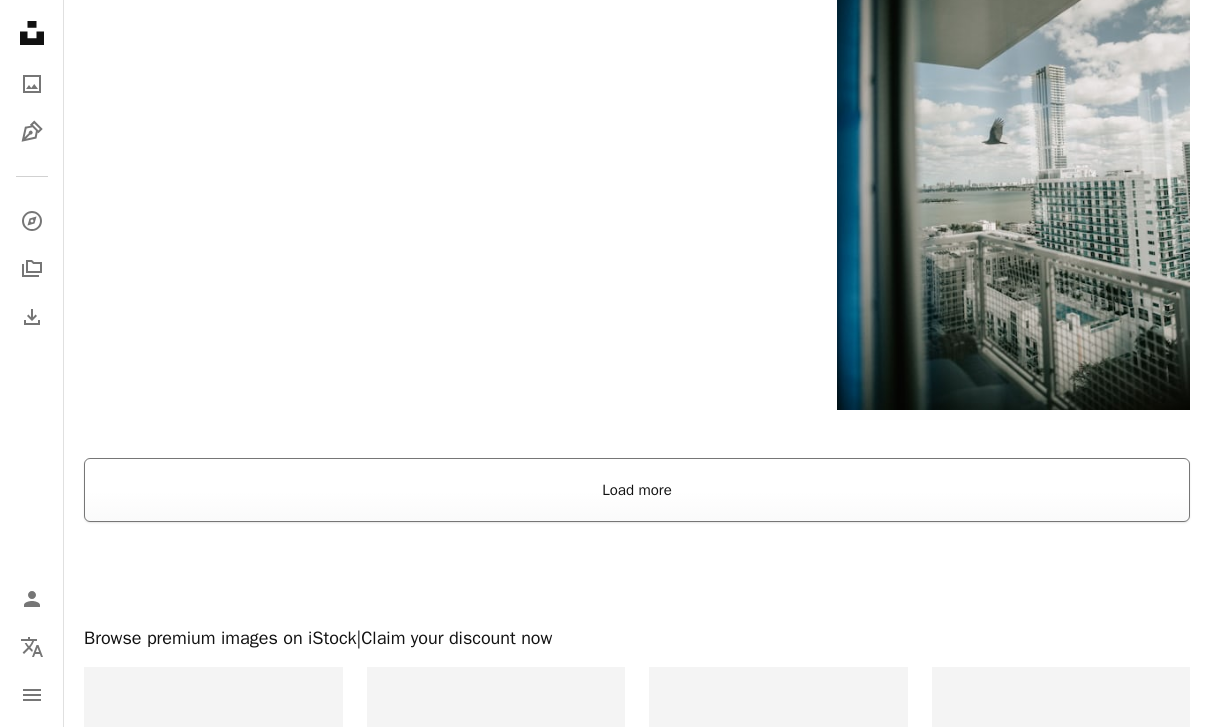 scroll, scrollTop: 5191, scrollLeft: 0, axis: vertical 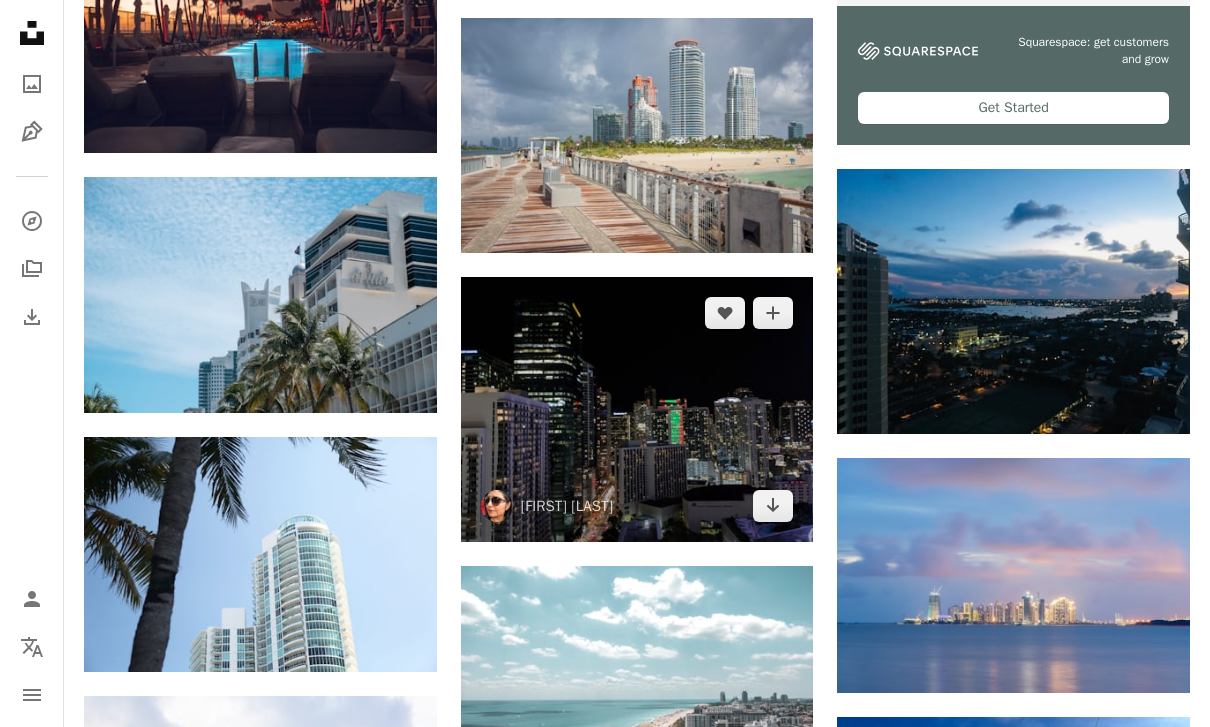 click at bounding box center (637, 410) 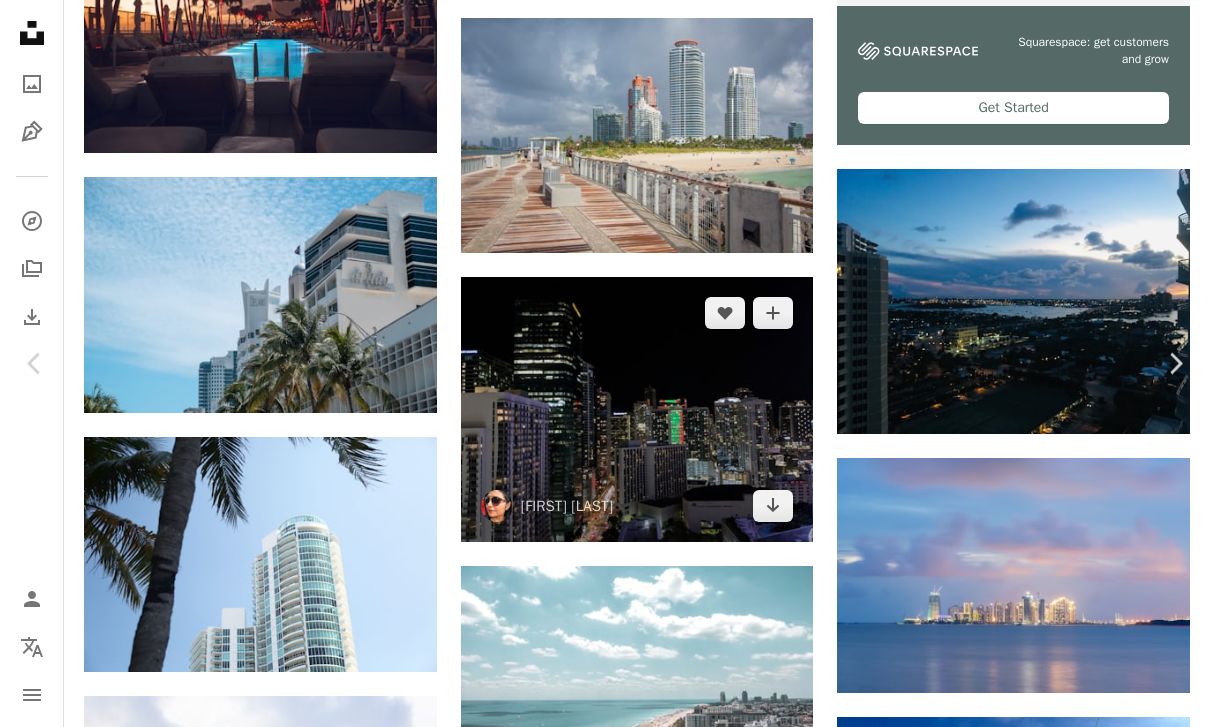 scroll, scrollTop: 7635, scrollLeft: 0, axis: vertical 